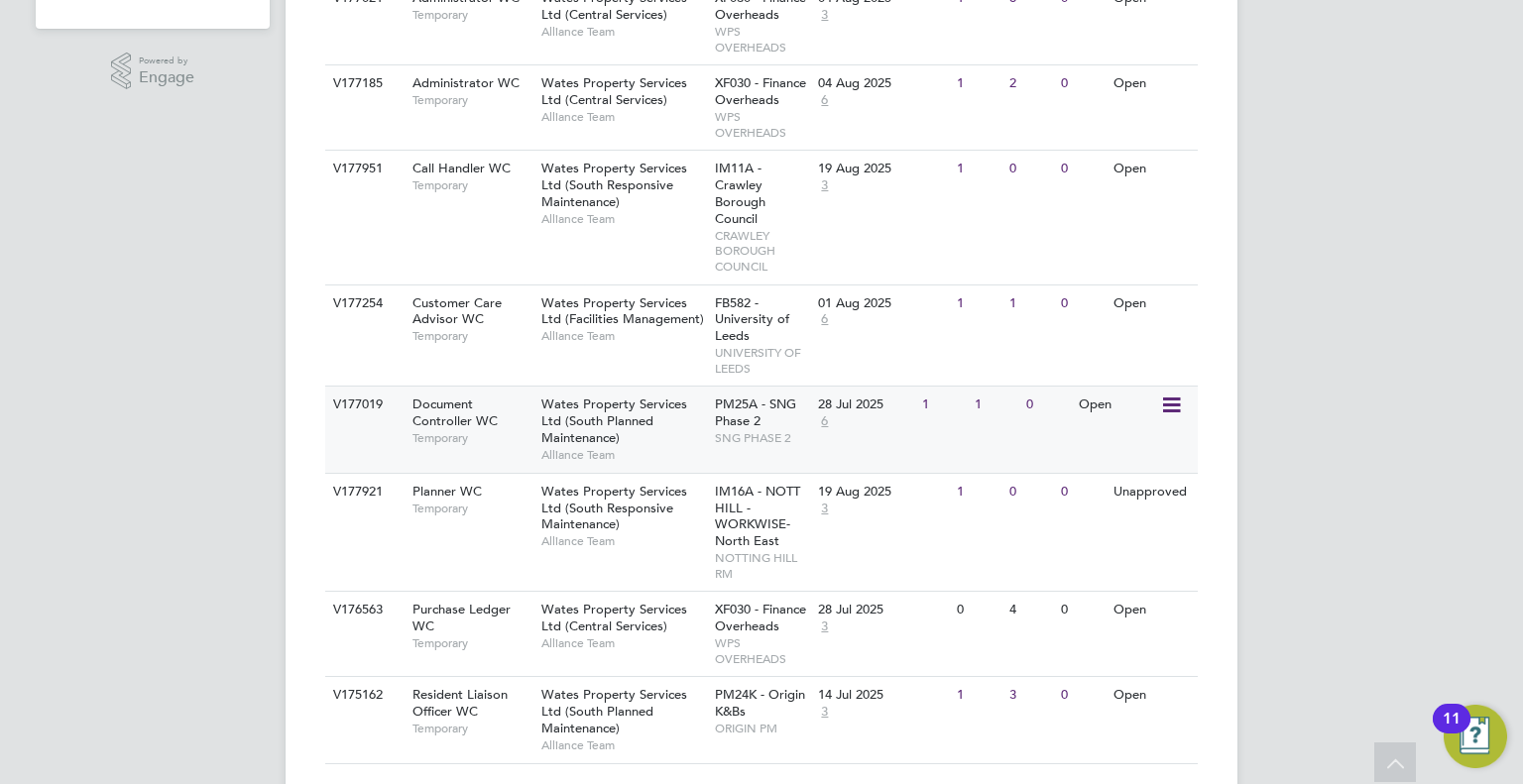 scroll, scrollTop: 674, scrollLeft: 0, axis: vertical 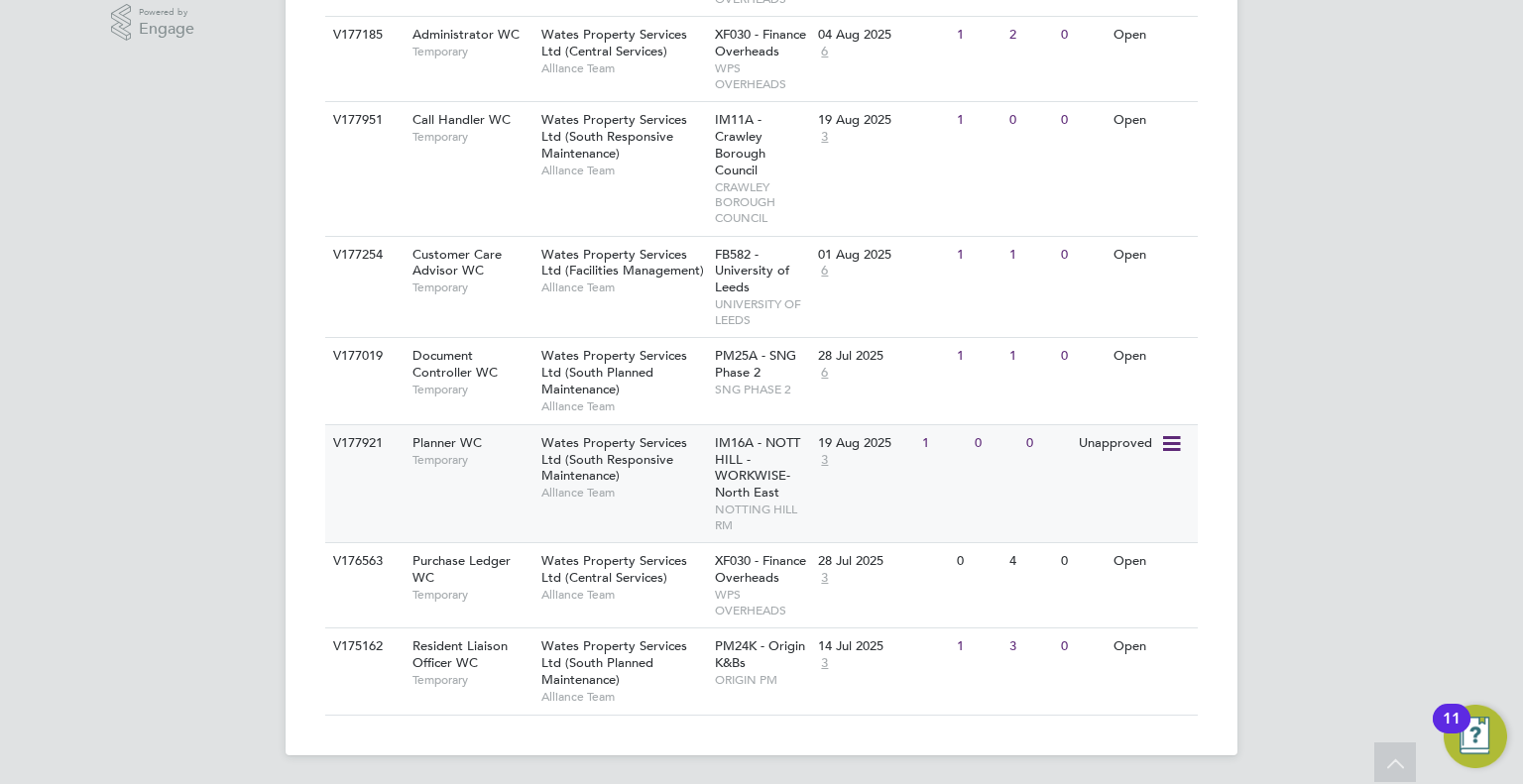 click on "V177921 Planner WC   Temporary Wates Property Services Ltd (South Responsive Maintenance)   Alliance Team IM16A - NOTT HILL - WORKWISE- North East   NOTTING HILL RM 19 Aug 2025 3 1 0 0 Unapproved" 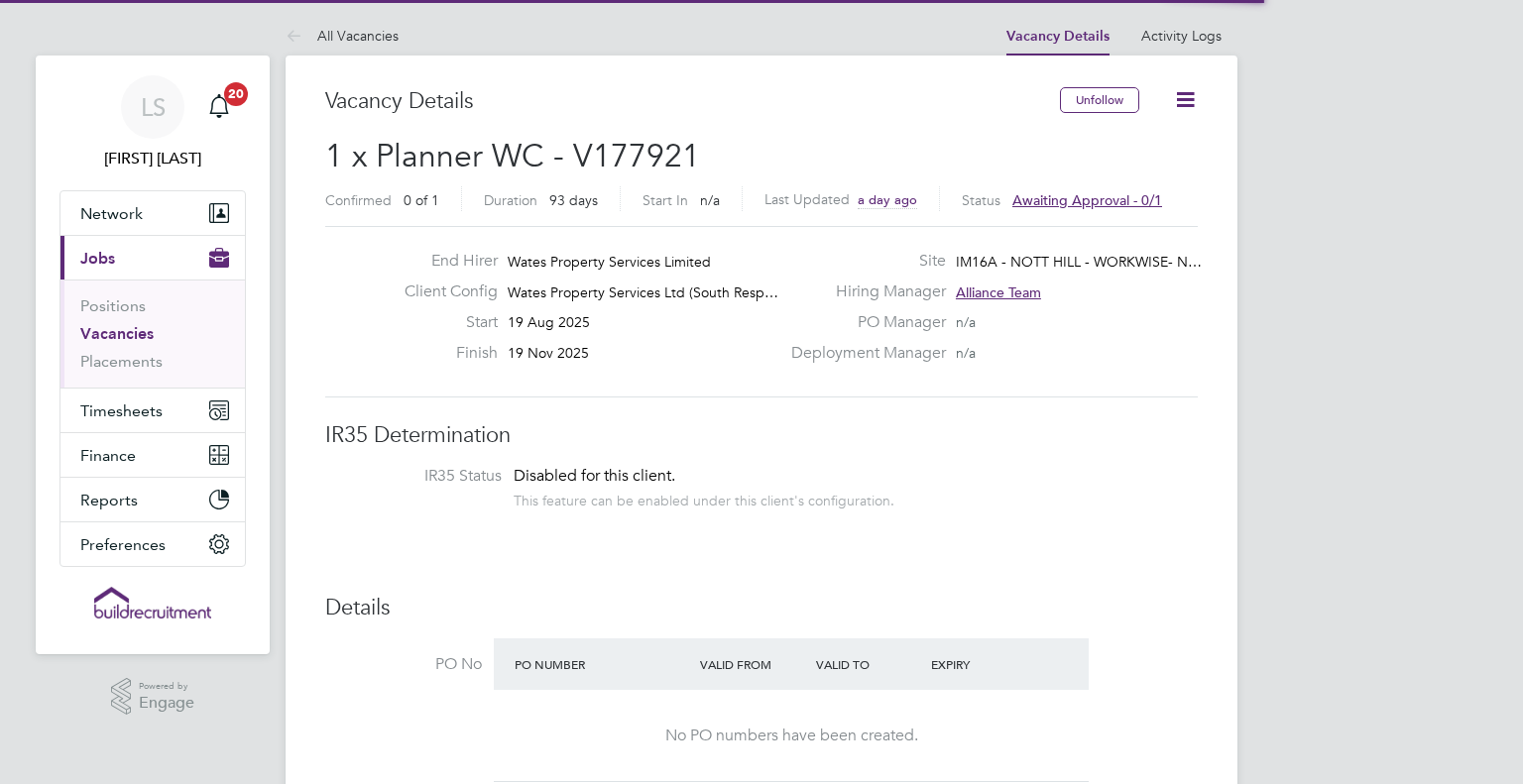 scroll, scrollTop: 0, scrollLeft: 0, axis: both 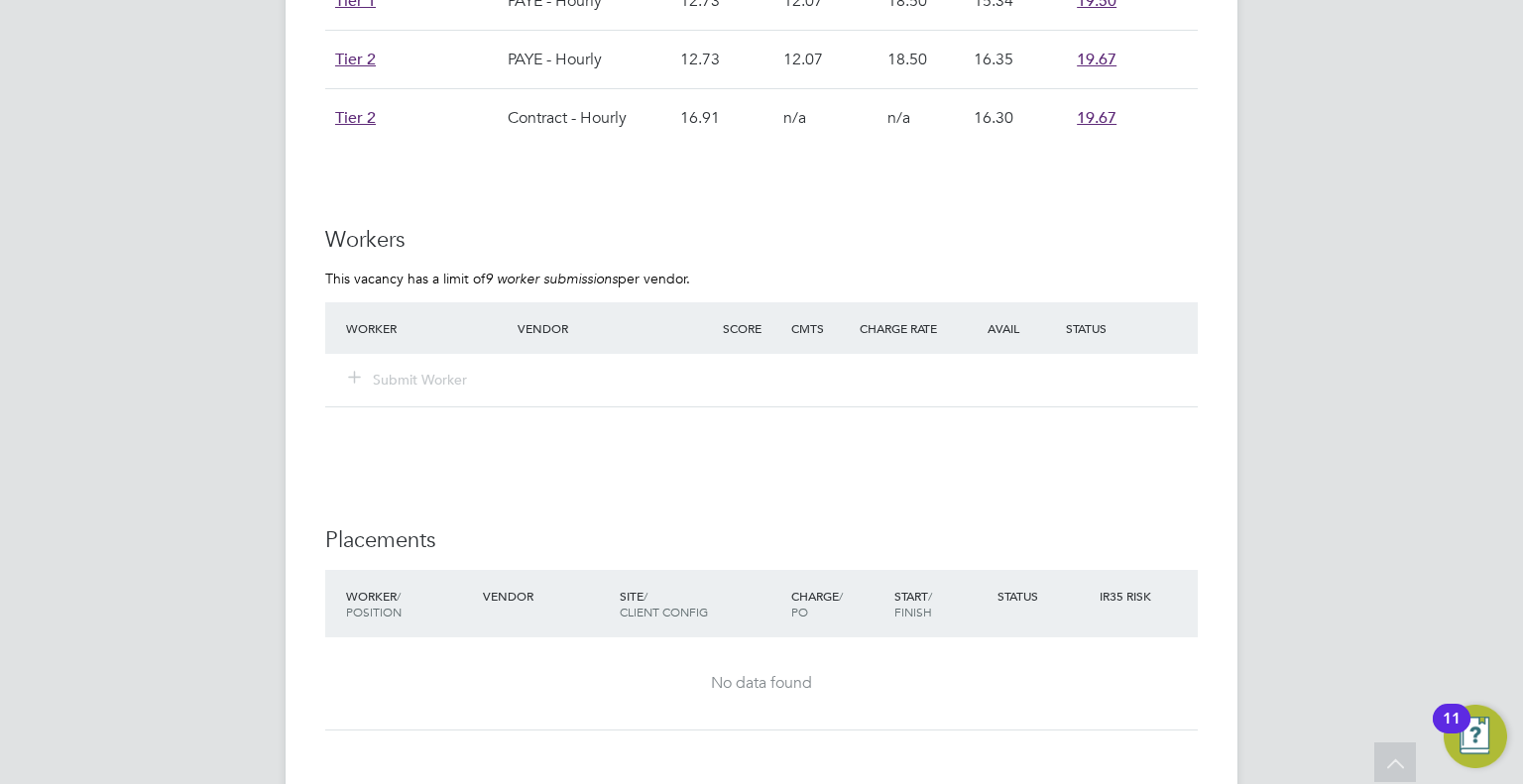 click on "Submit Worker" 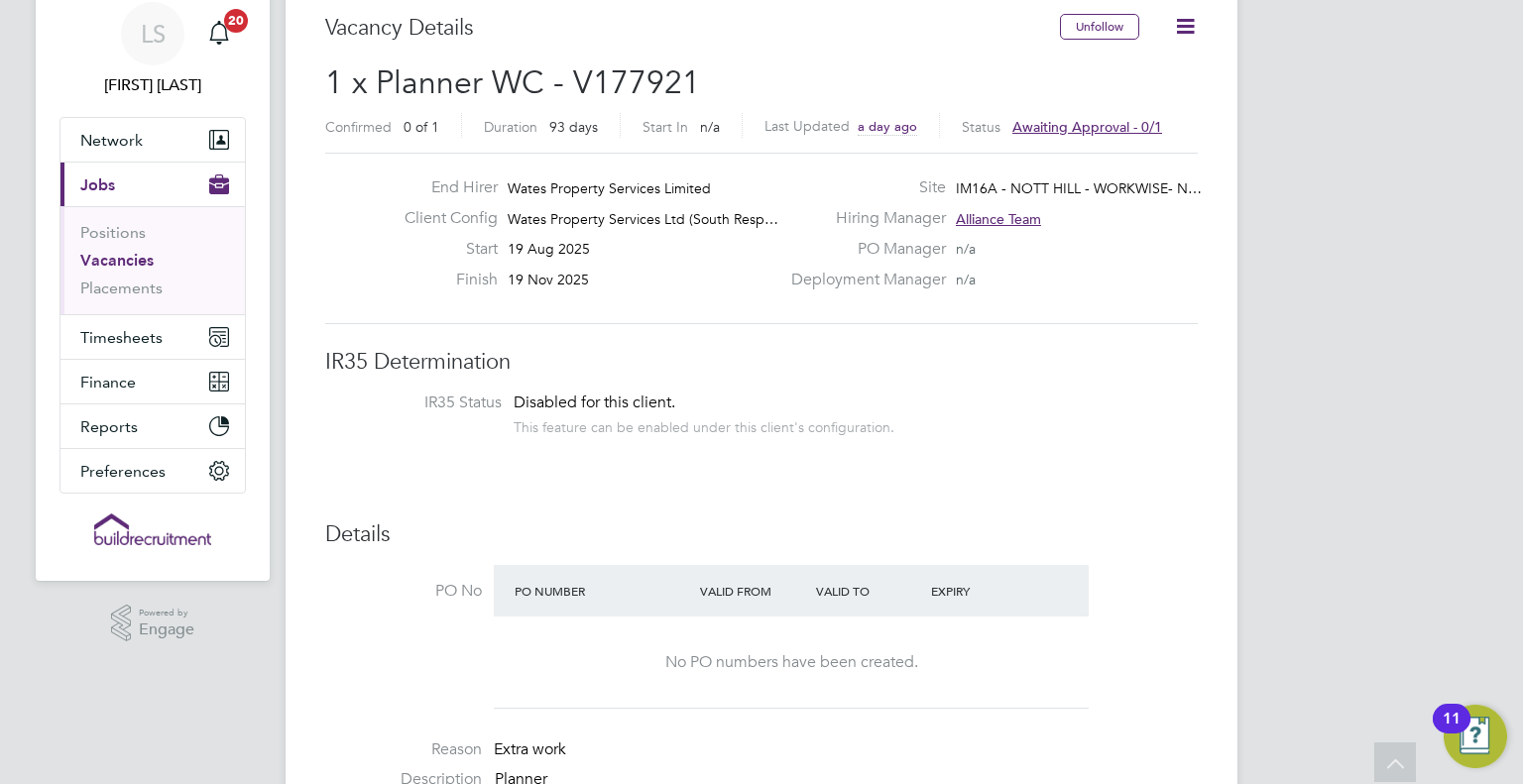 scroll, scrollTop: 0, scrollLeft: 0, axis: both 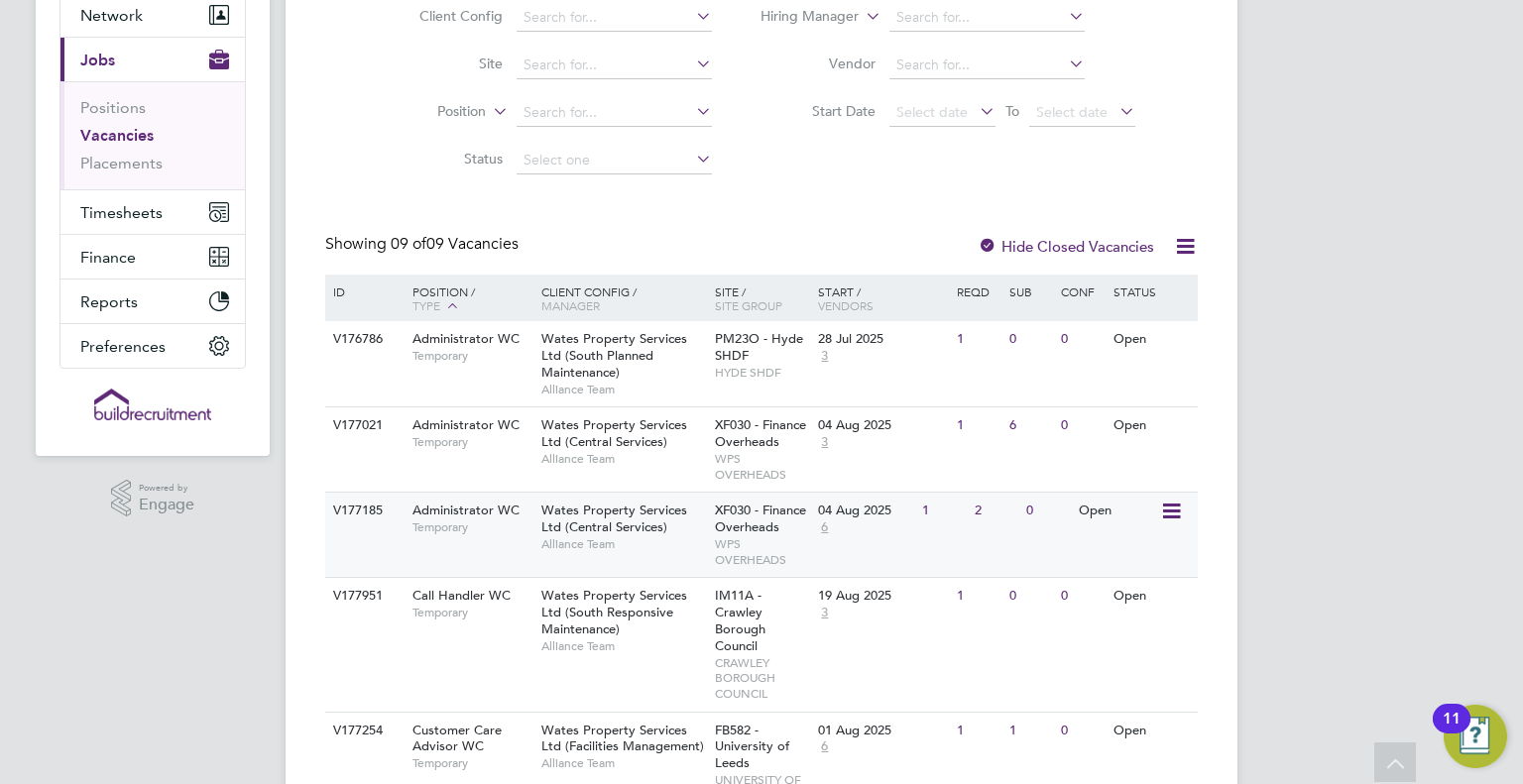 click on "Administrator WC   Temporary" 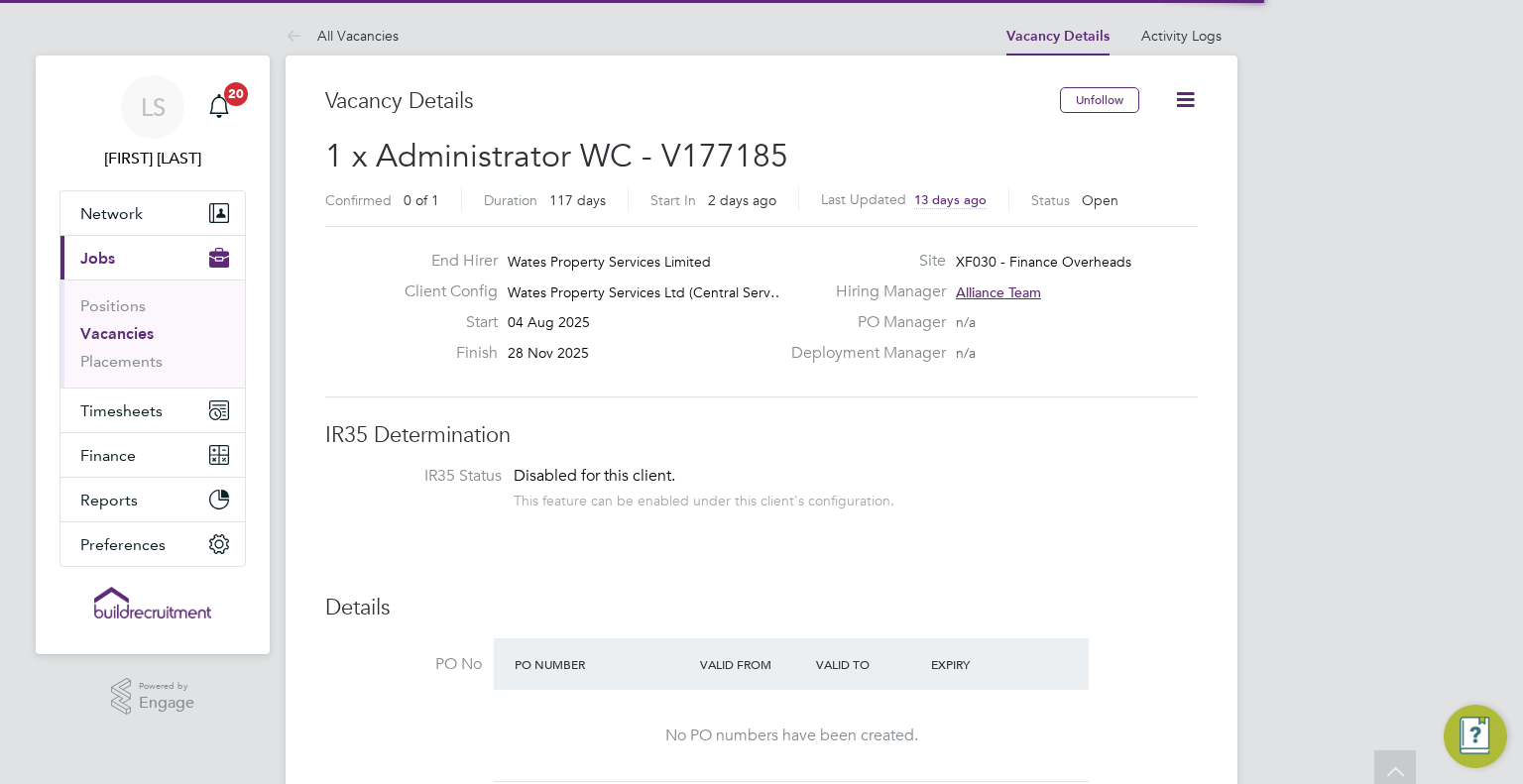 scroll, scrollTop: 396, scrollLeft: 0, axis: vertical 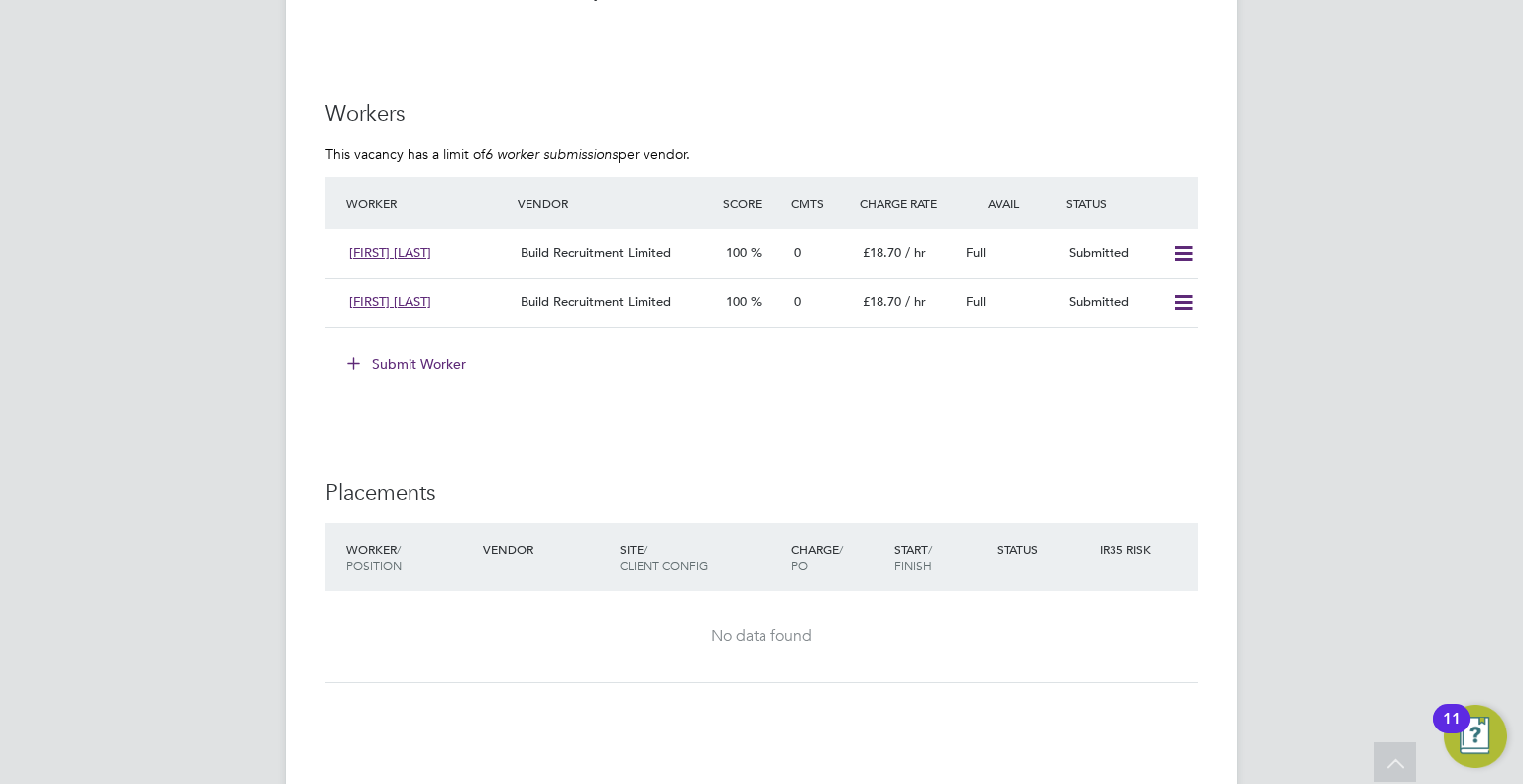 click on "Submit Worker" 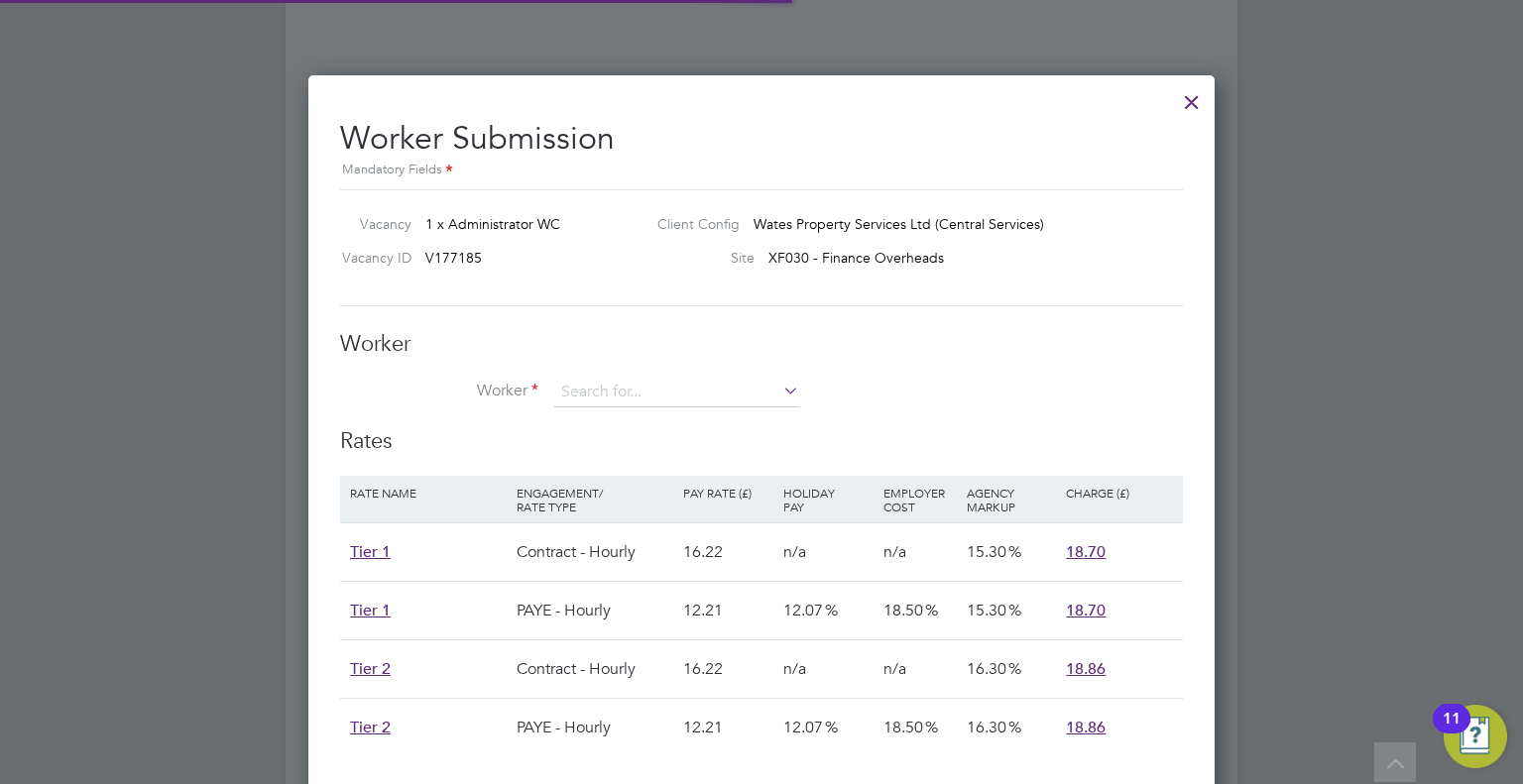 scroll, scrollTop: 10, scrollLeft: 10, axis: both 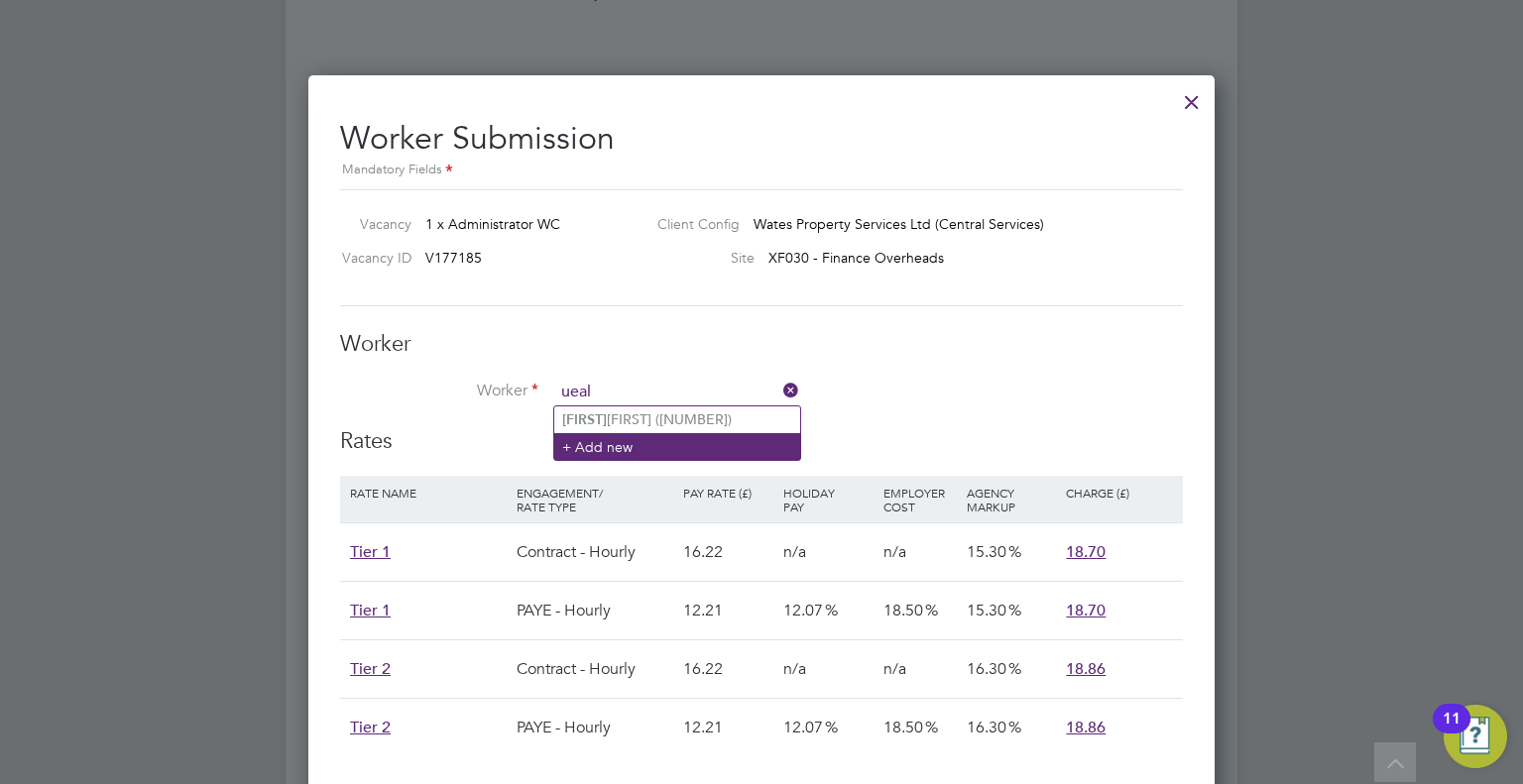 type on "ueal" 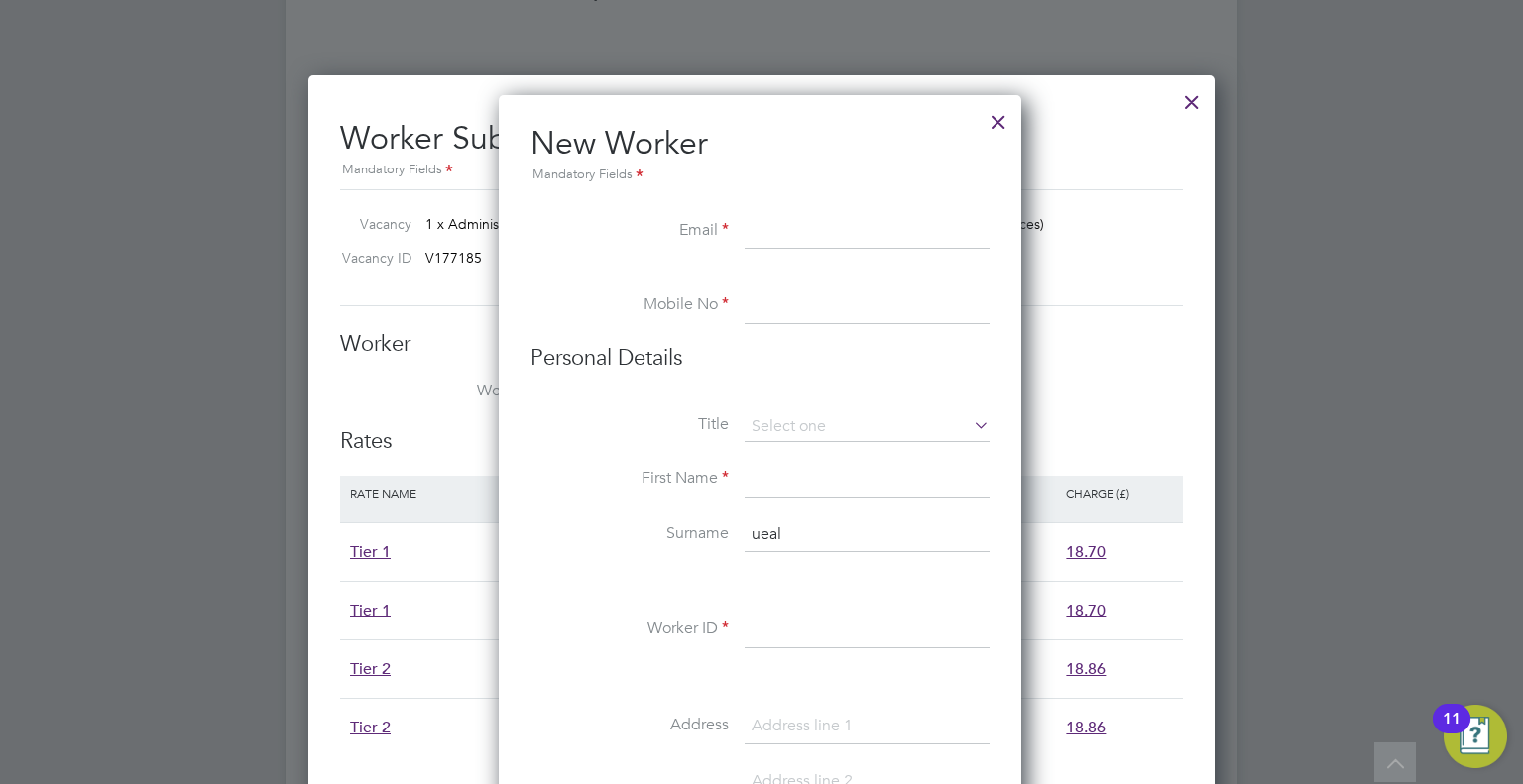 click at bounding box center (998, 117) 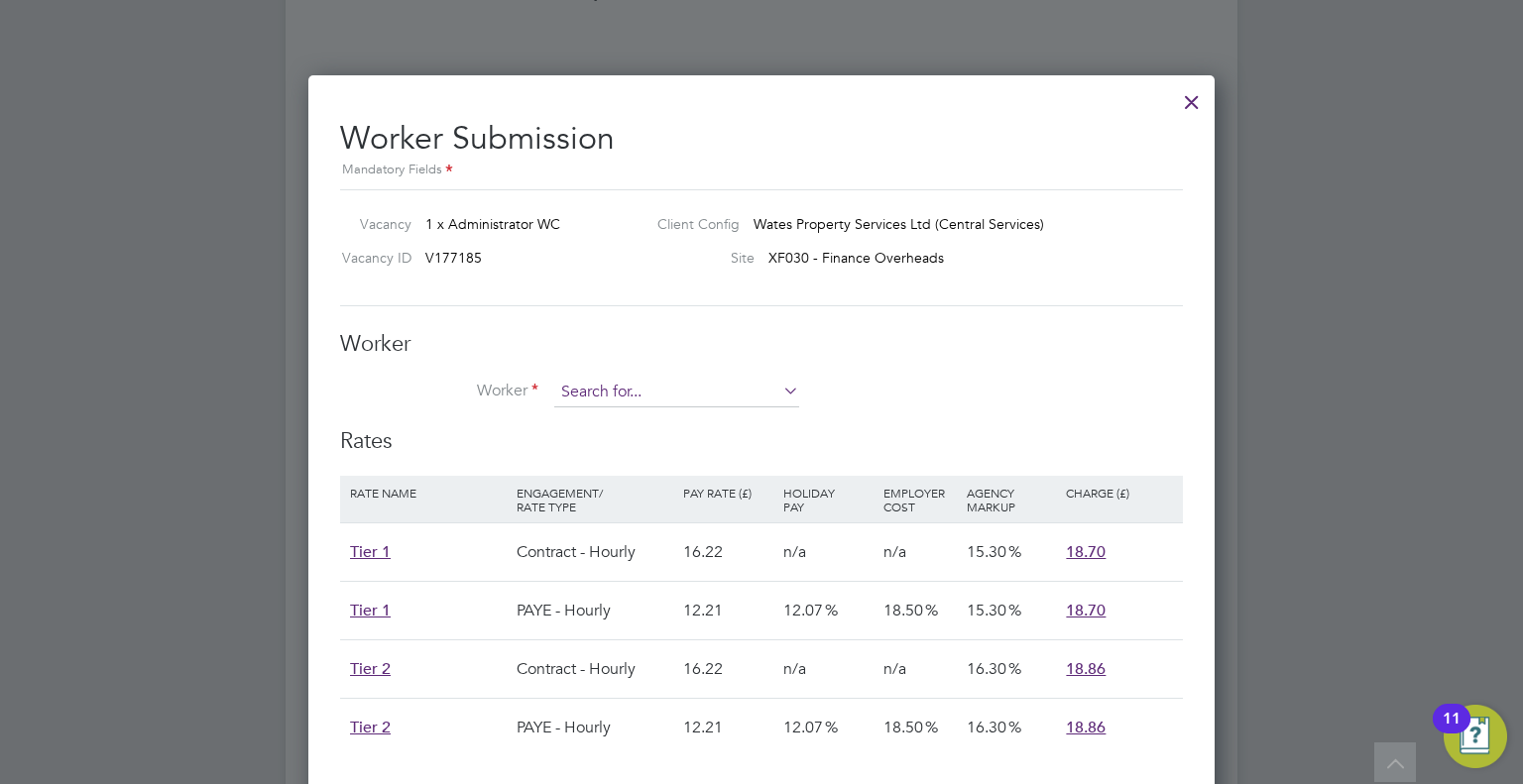 click at bounding box center [676, 392] 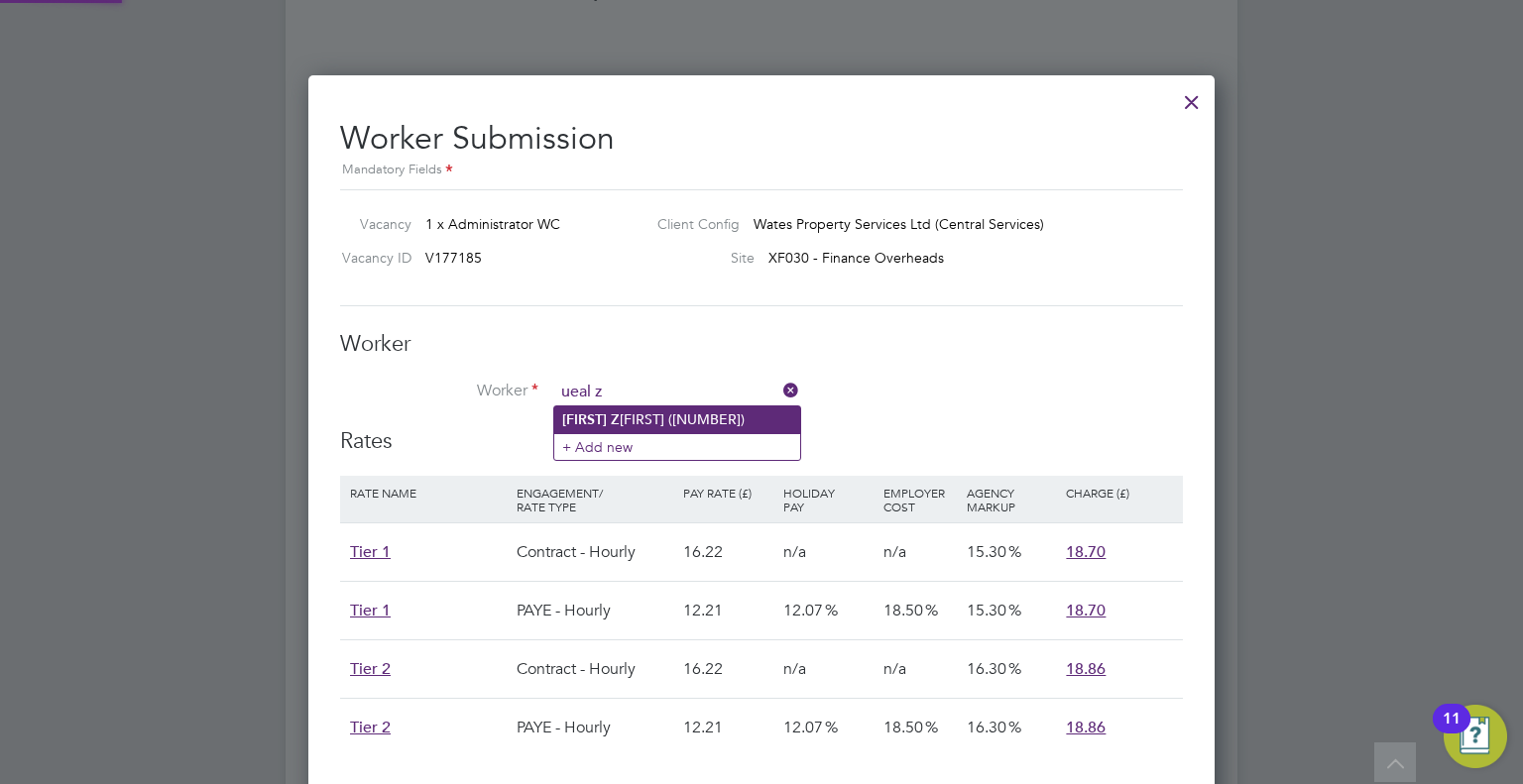 click on "Ueal   Z erai (307945)" 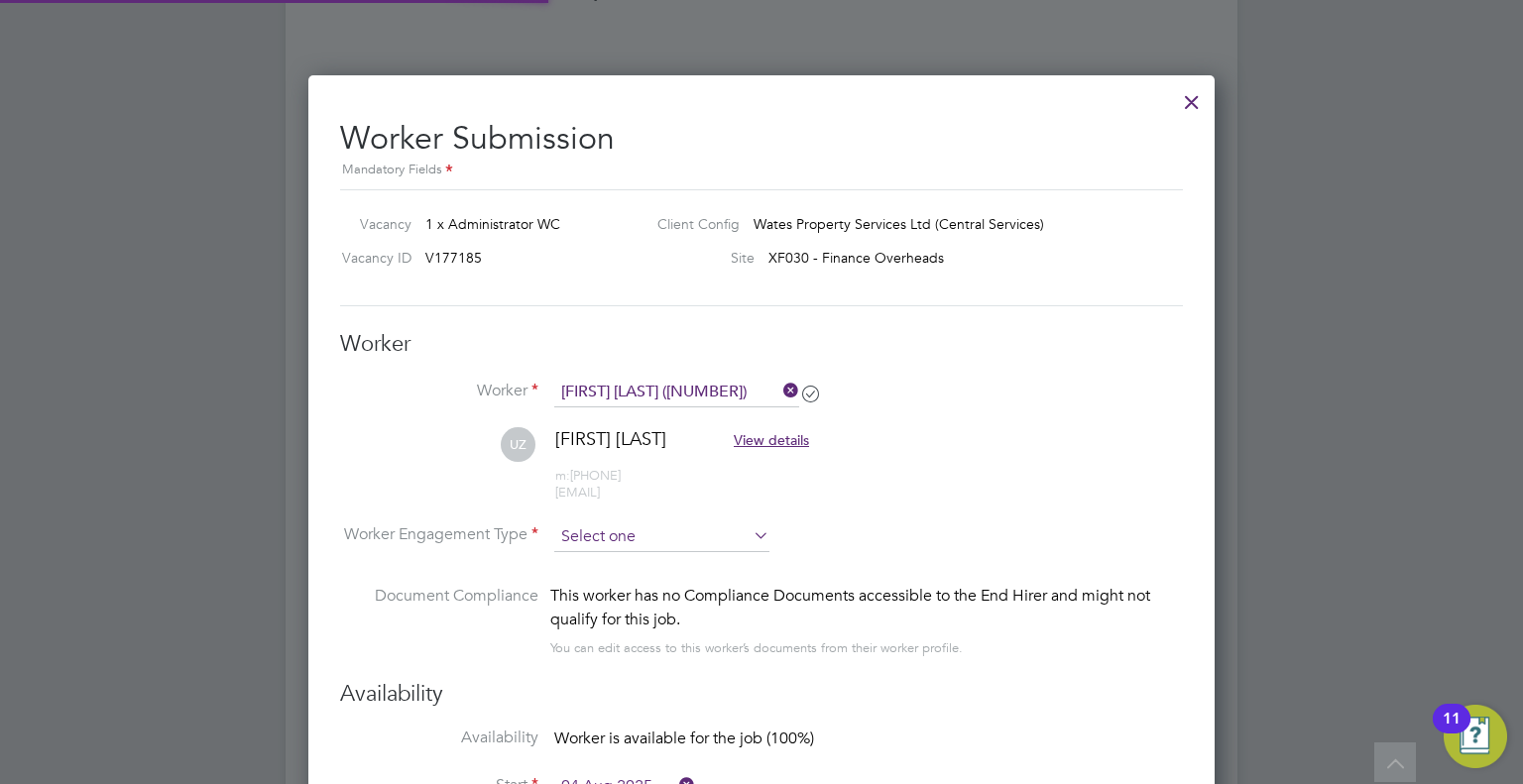 click at bounding box center [661, 537] 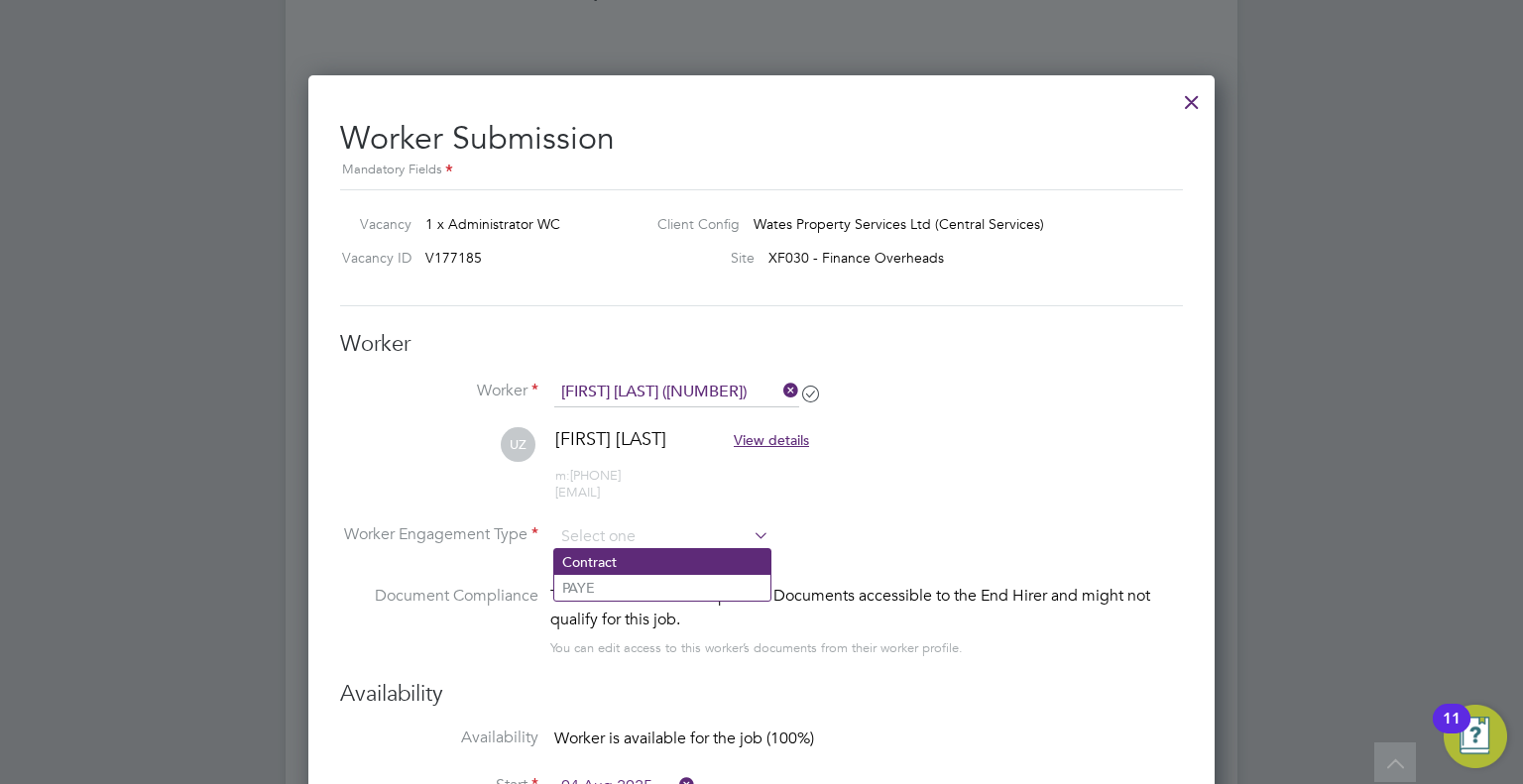 click on "Contract" 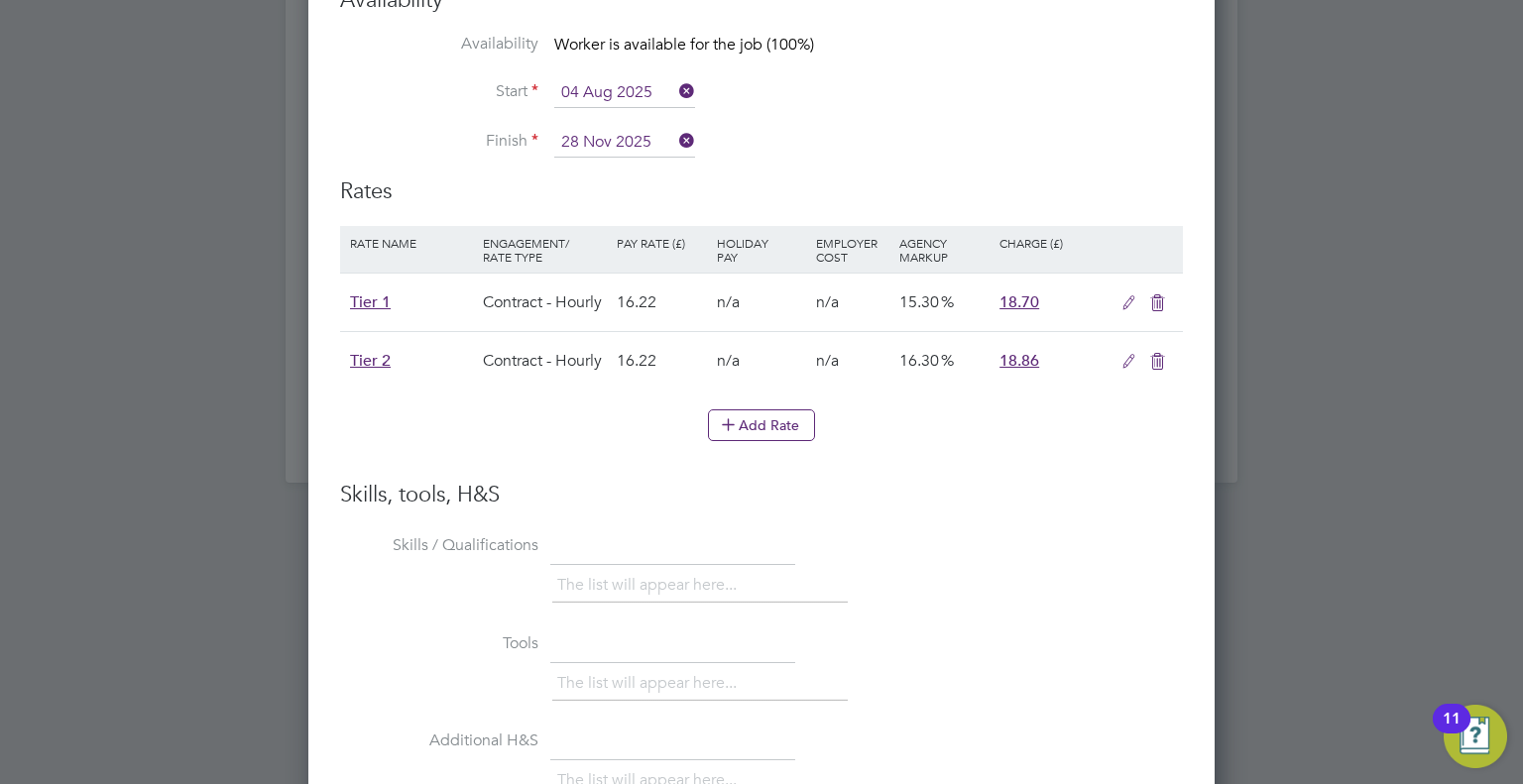 click at bounding box center (1157, 362) 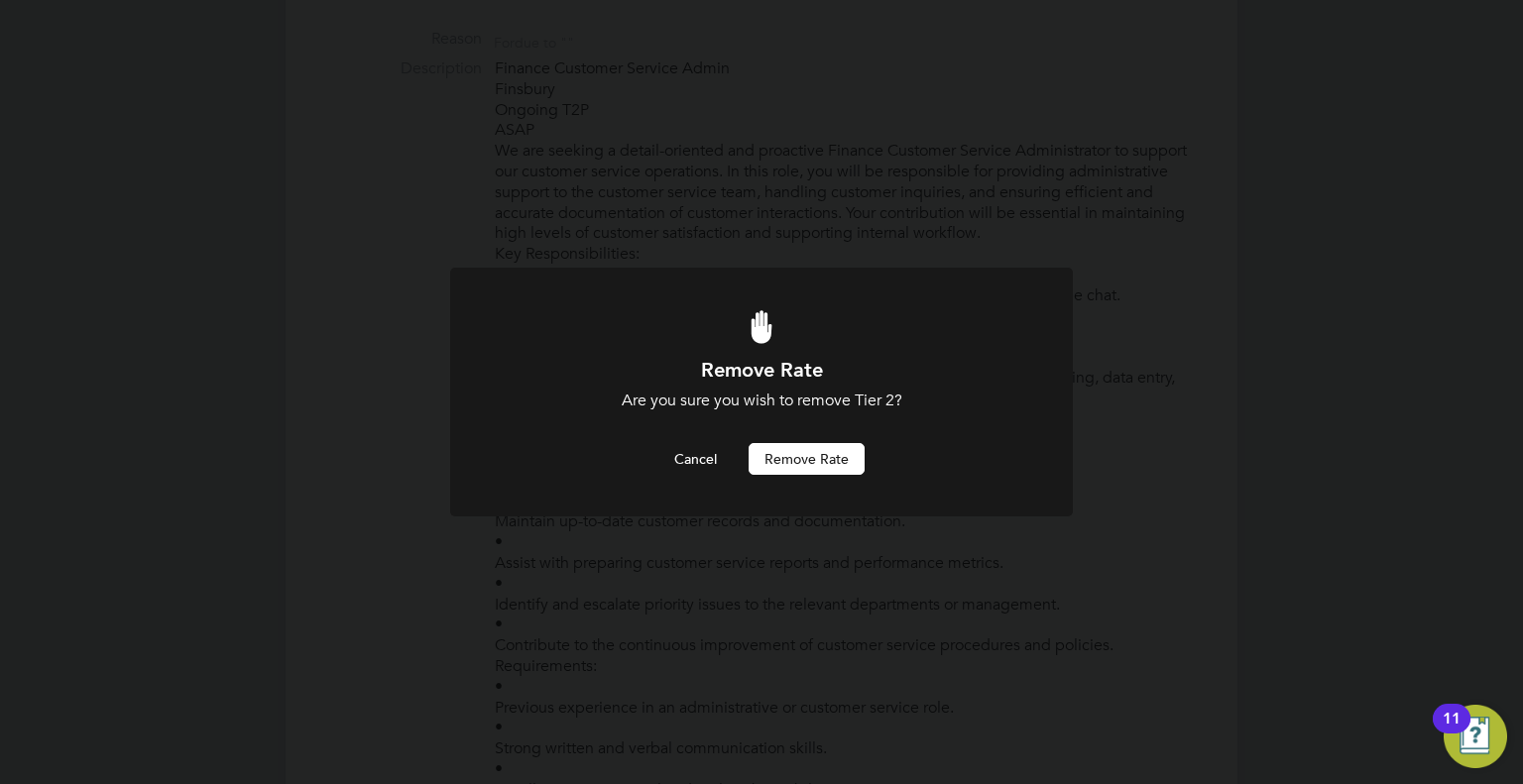 click on "Remove rate" at bounding box center (806, 459) 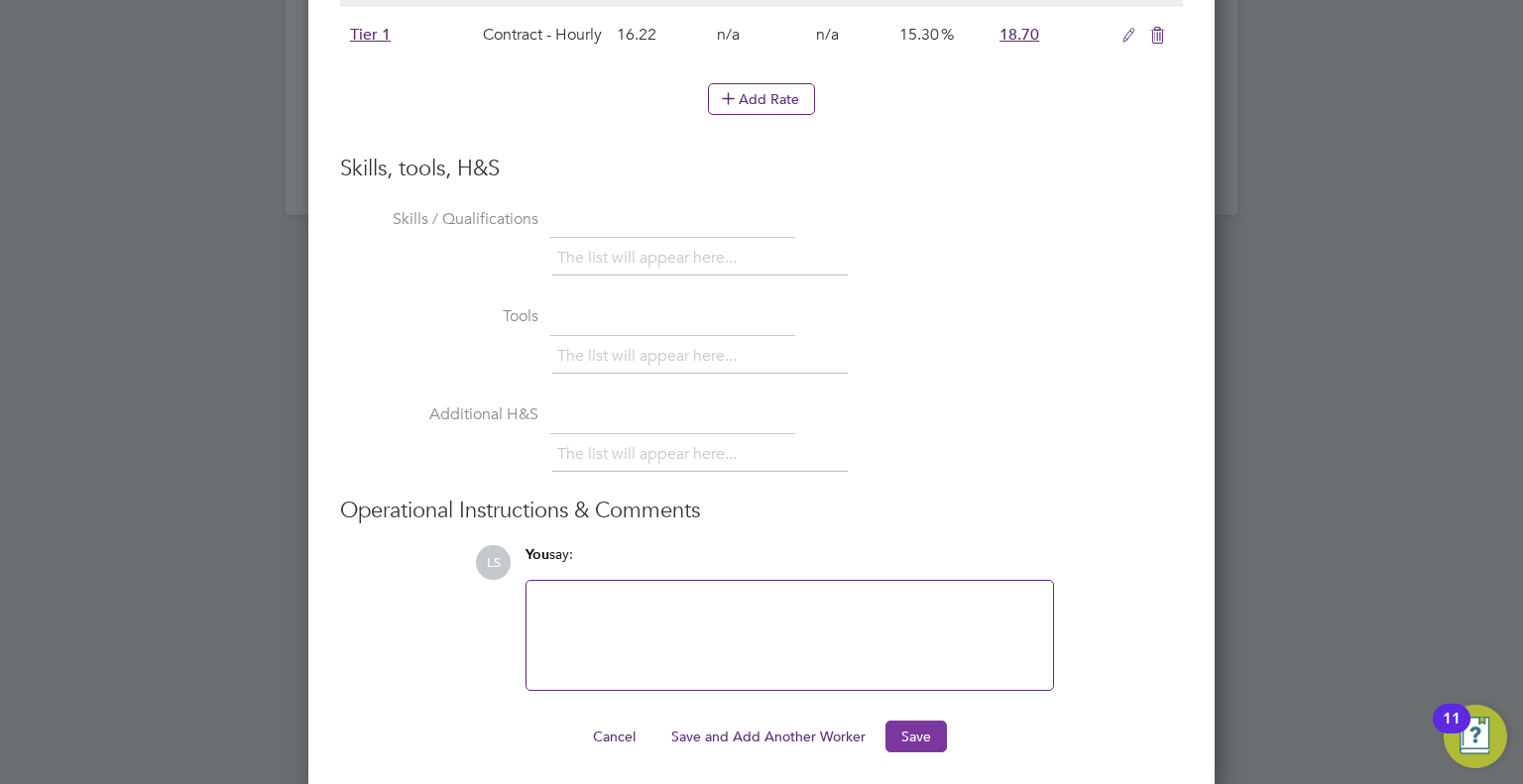 click on "Save" at bounding box center (916, 736) 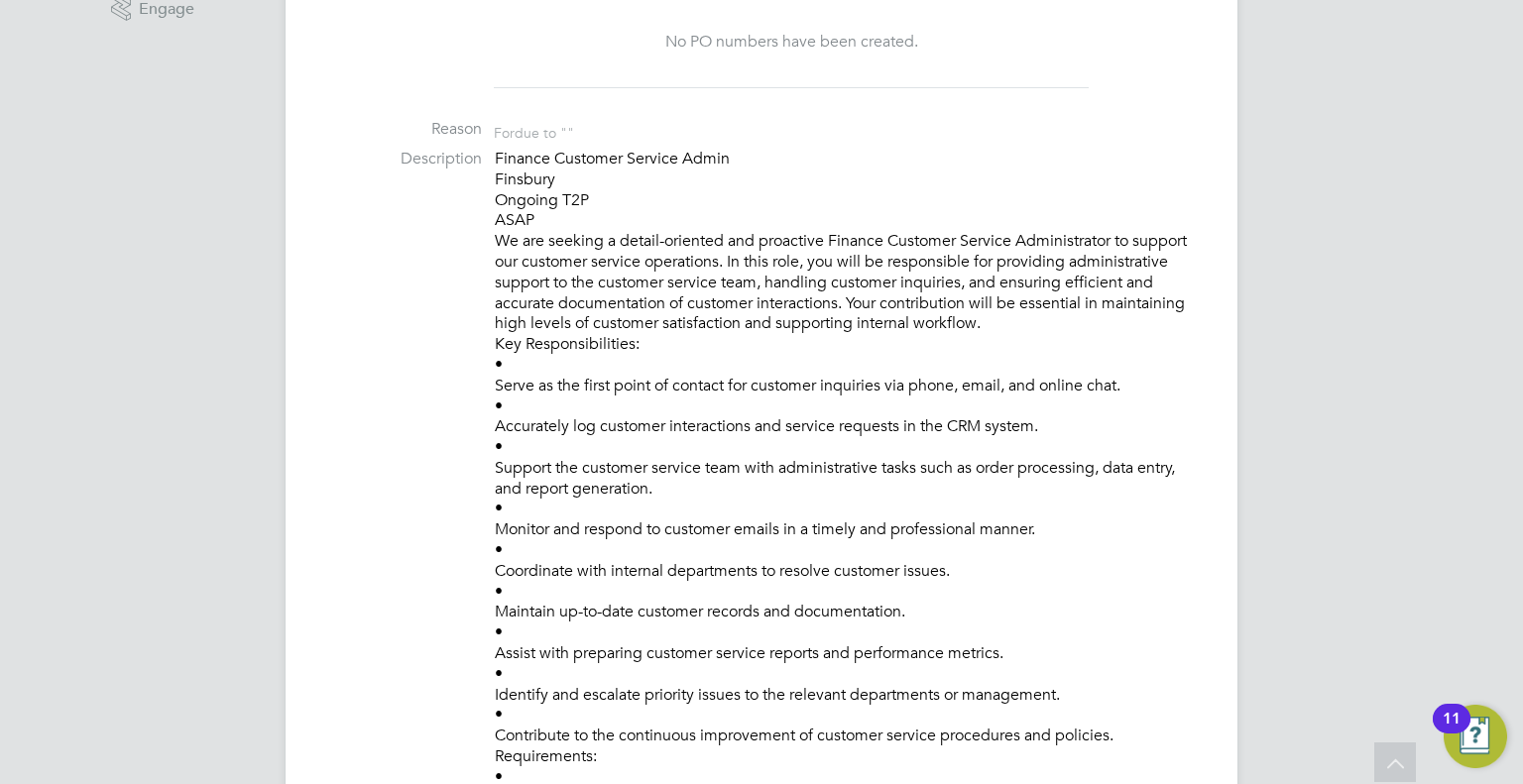 drag, startPoint x: 485, startPoint y: 160, endPoint x: 910, endPoint y: 559, distance: 582.94597 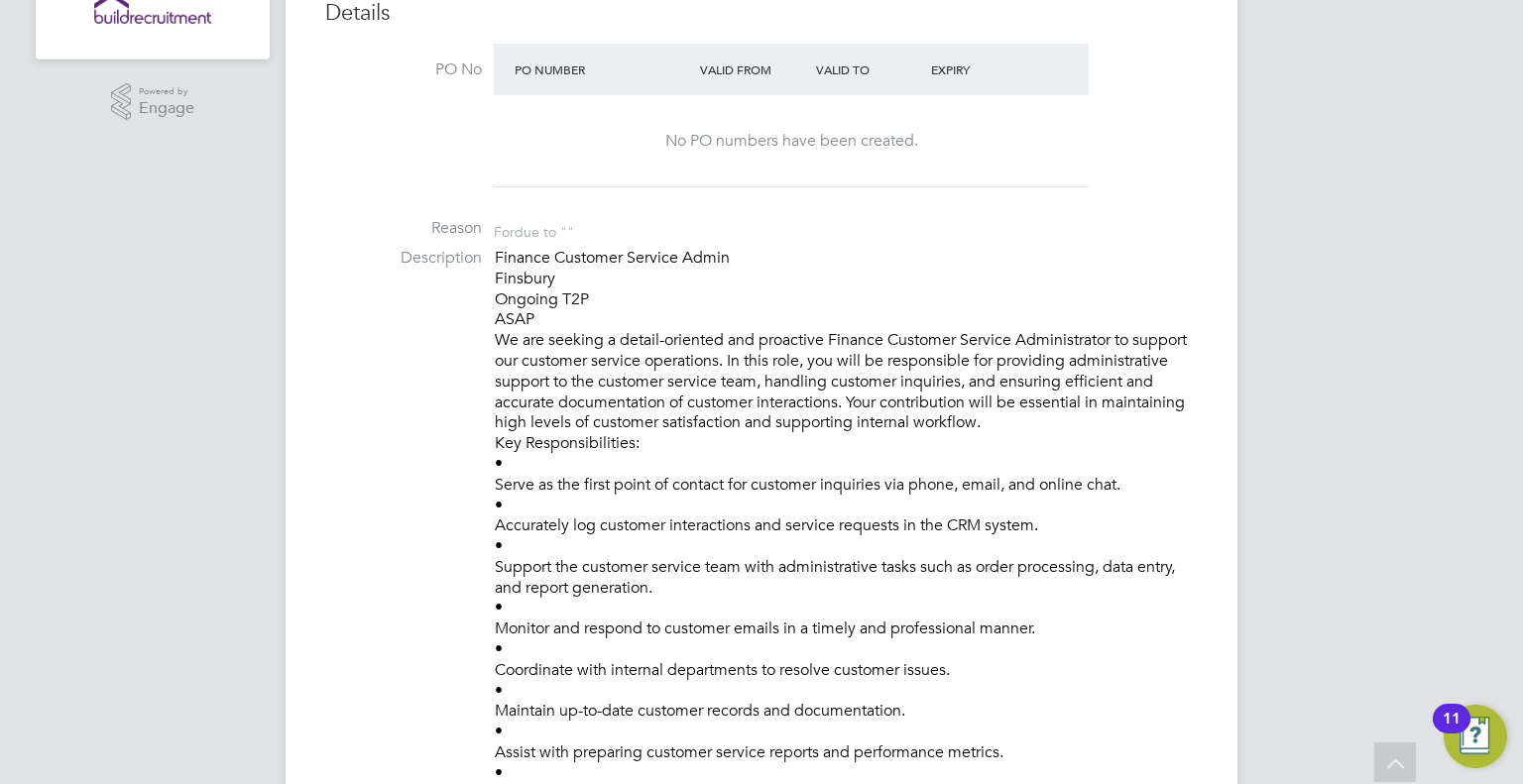 drag, startPoint x: 496, startPoint y: 265, endPoint x: 1049, endPoint y: 650, distance: 673.82045 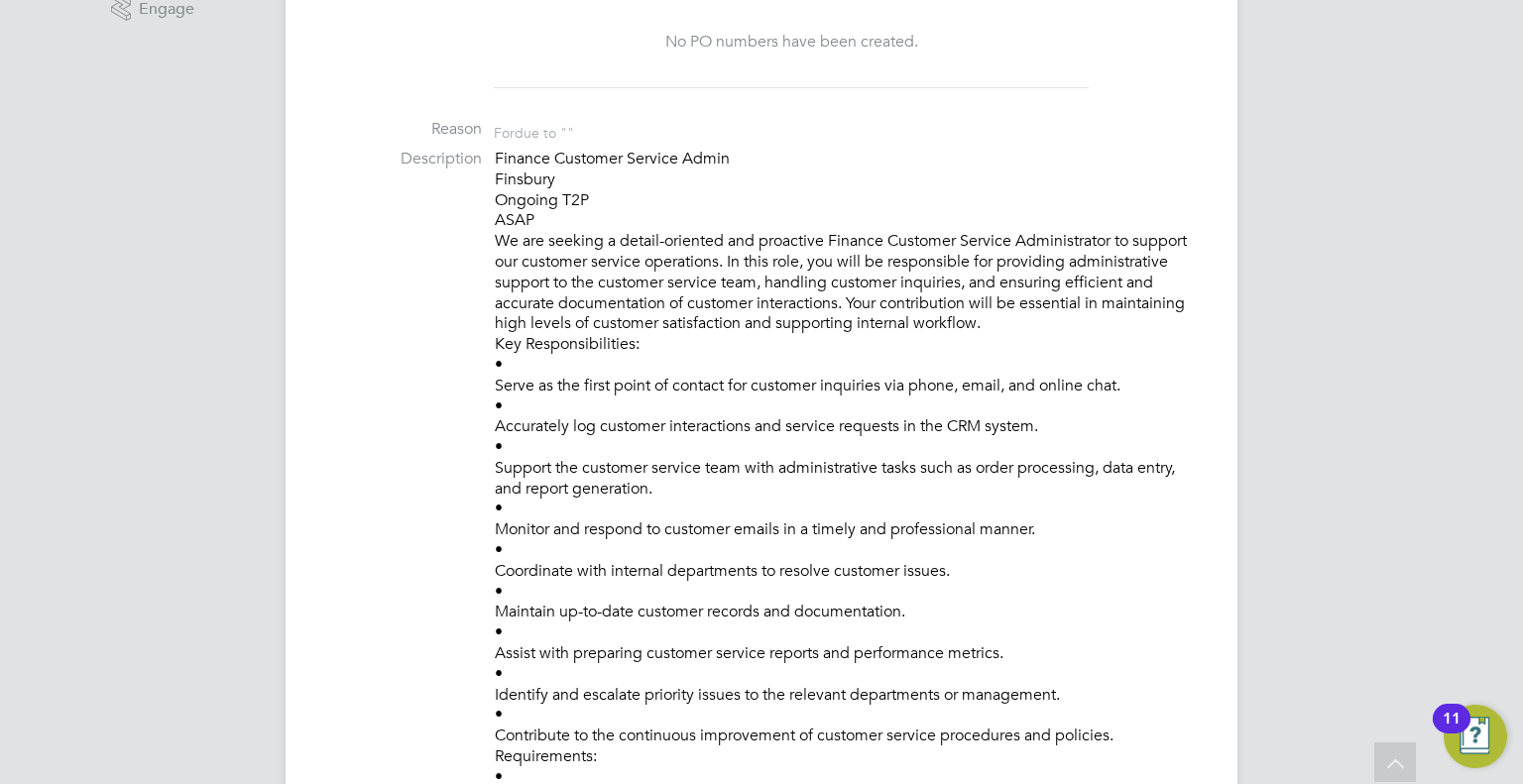click on "Finance Customer Service Admin
Finsbury
Ongoing T2P
ASAP
We are seeking a detail-oriented and proactive Finance Customer Service Administrator to support our customer service operations. In this role, you will be responsible for providing administrative support to the customer service team, handling customer inquiries, and ensuring efficient and accurate documentation of customer interactions. Your contribution will be essential in maintaining high levels of customer satisfaction and supporting internal workflow.
Key Responsibilities:
•
Serve as the first point of contact for customer inquiries via phone, email, and online chat.
•
Accurately log customer interactions and service requests in the CRM system.
•
Support the customer service team with administrative tasks such as order processing, data entry, and report generation.
•
Monitor and respond to customer emails in a timely and professional manner.
•
Coordinate with internal departments to resolve customer issues.
•
•
•" 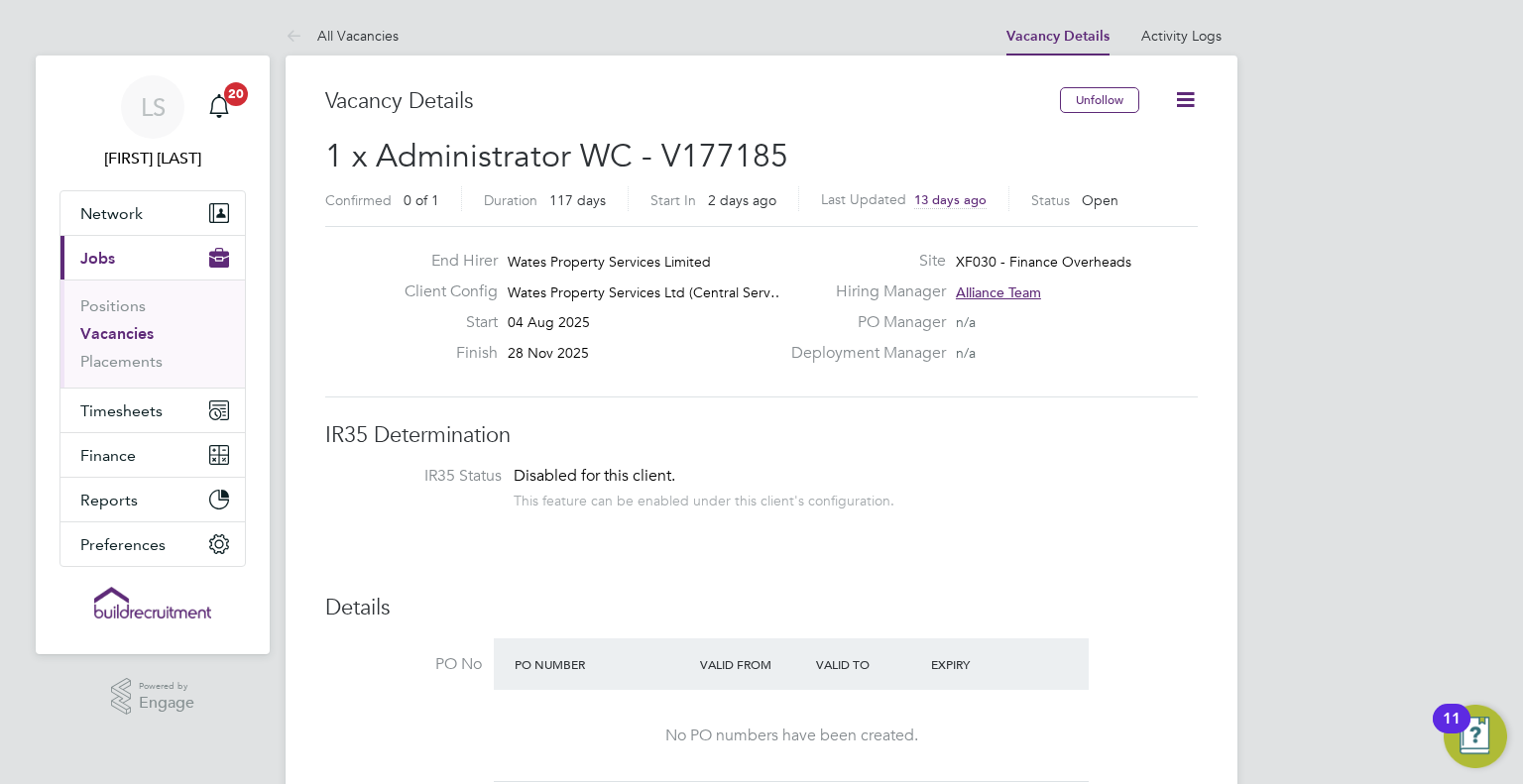 click on "Vacancies" at bounding box center [117, 333] 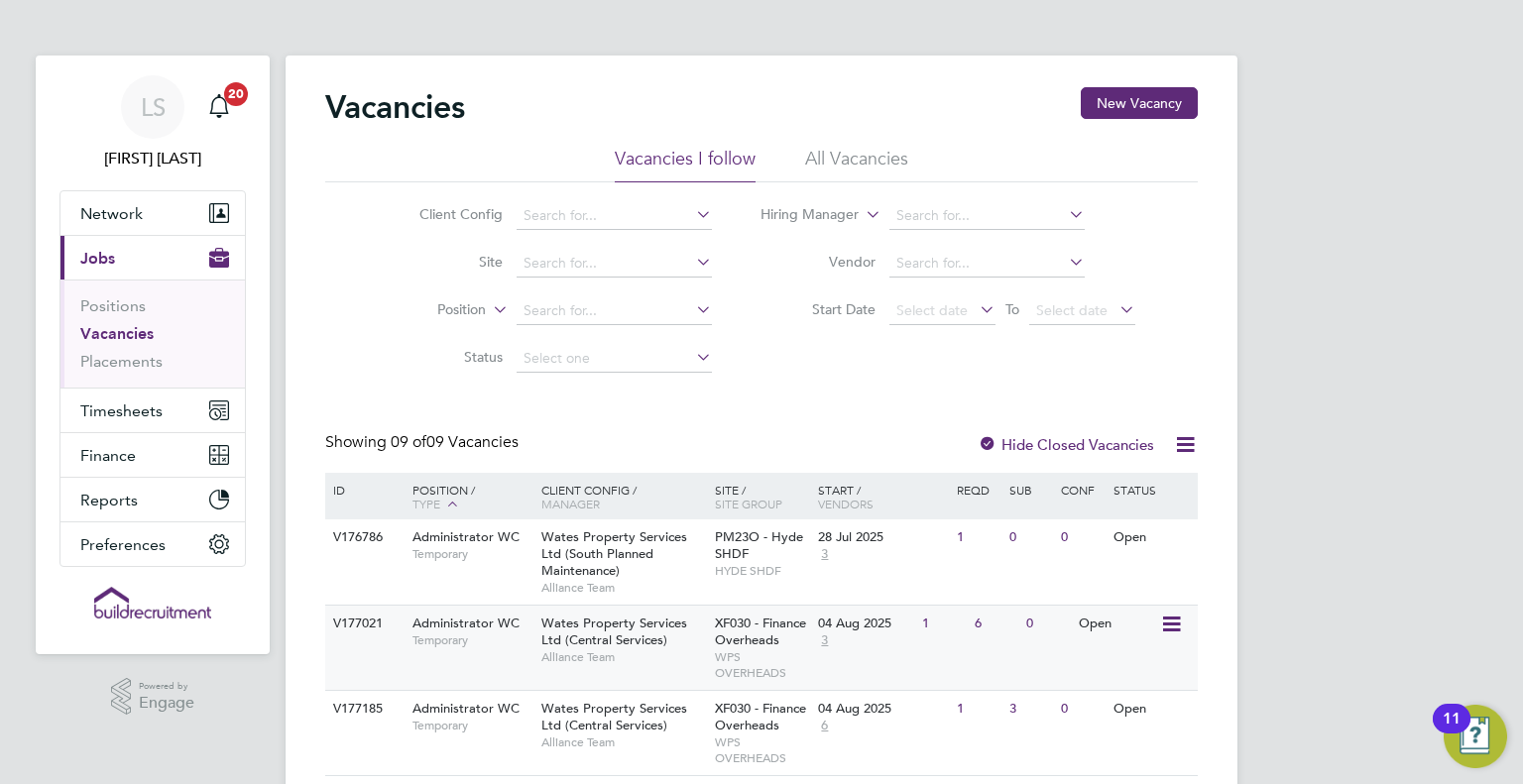 click on "Temporary" 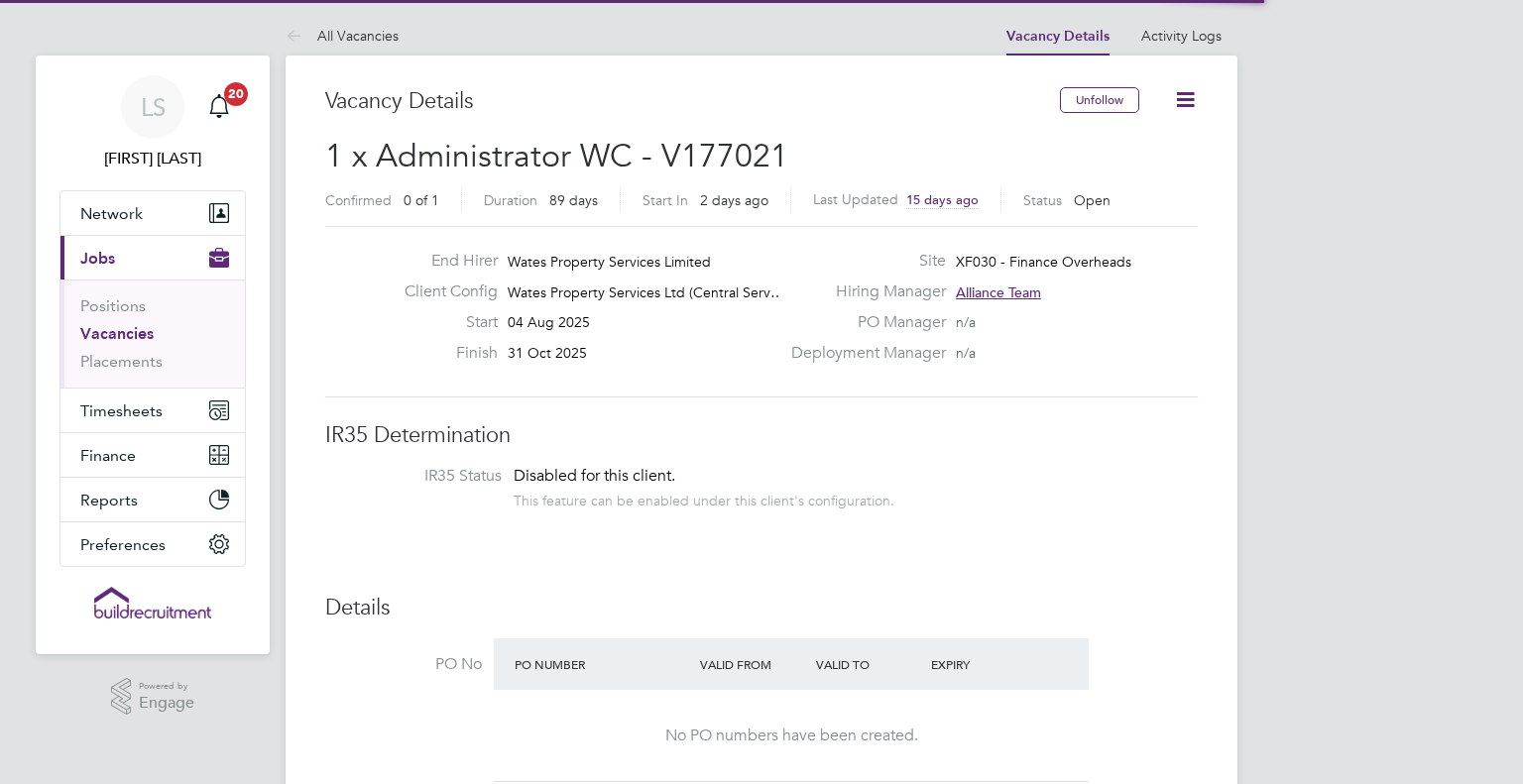 scroll, scrollTop: 297, scrollLeft: 0, axis: vertical 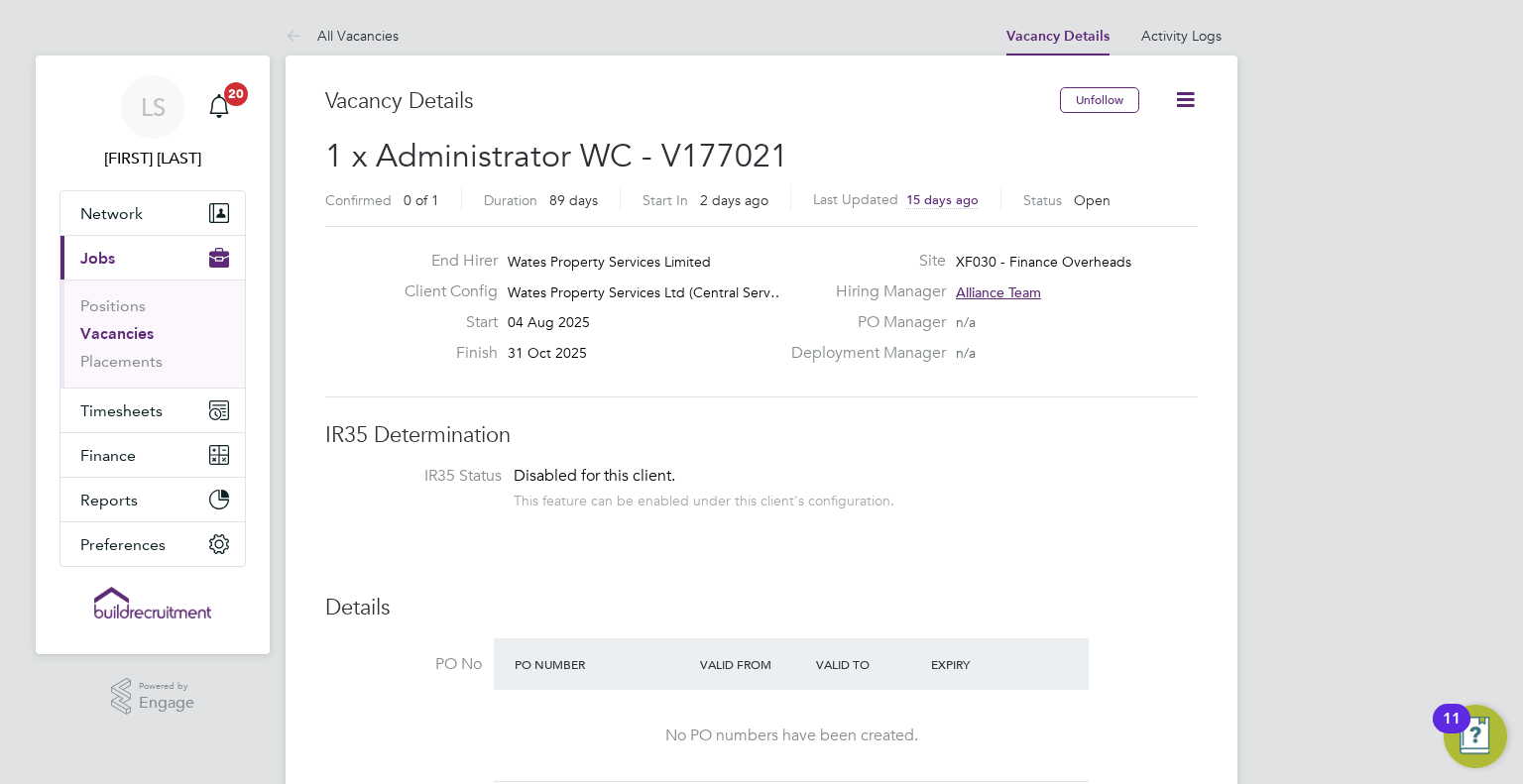 click on "Vacancies" at bounding box center [117, 333] 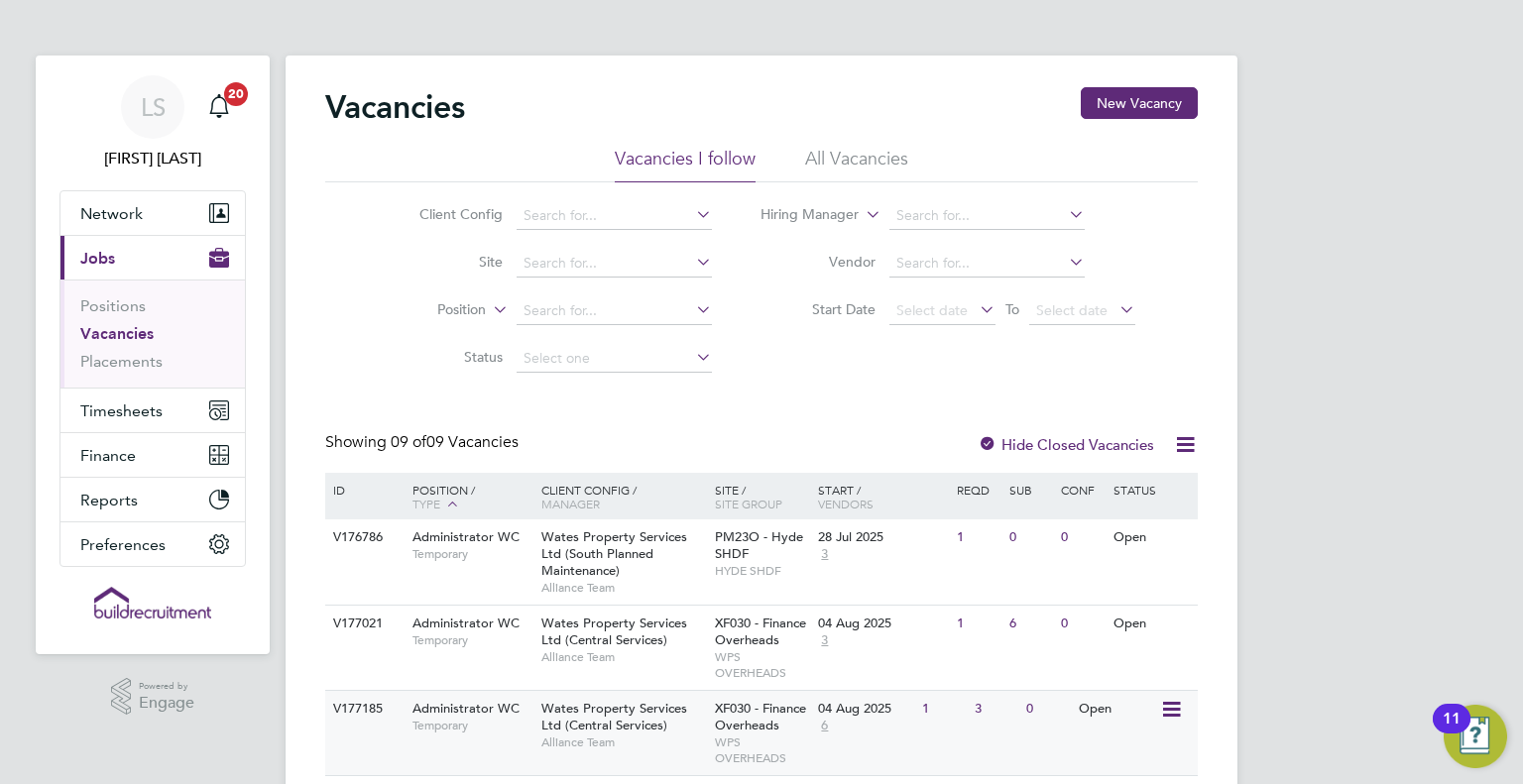click on "Wates Property Services Ltd (Central Services)" 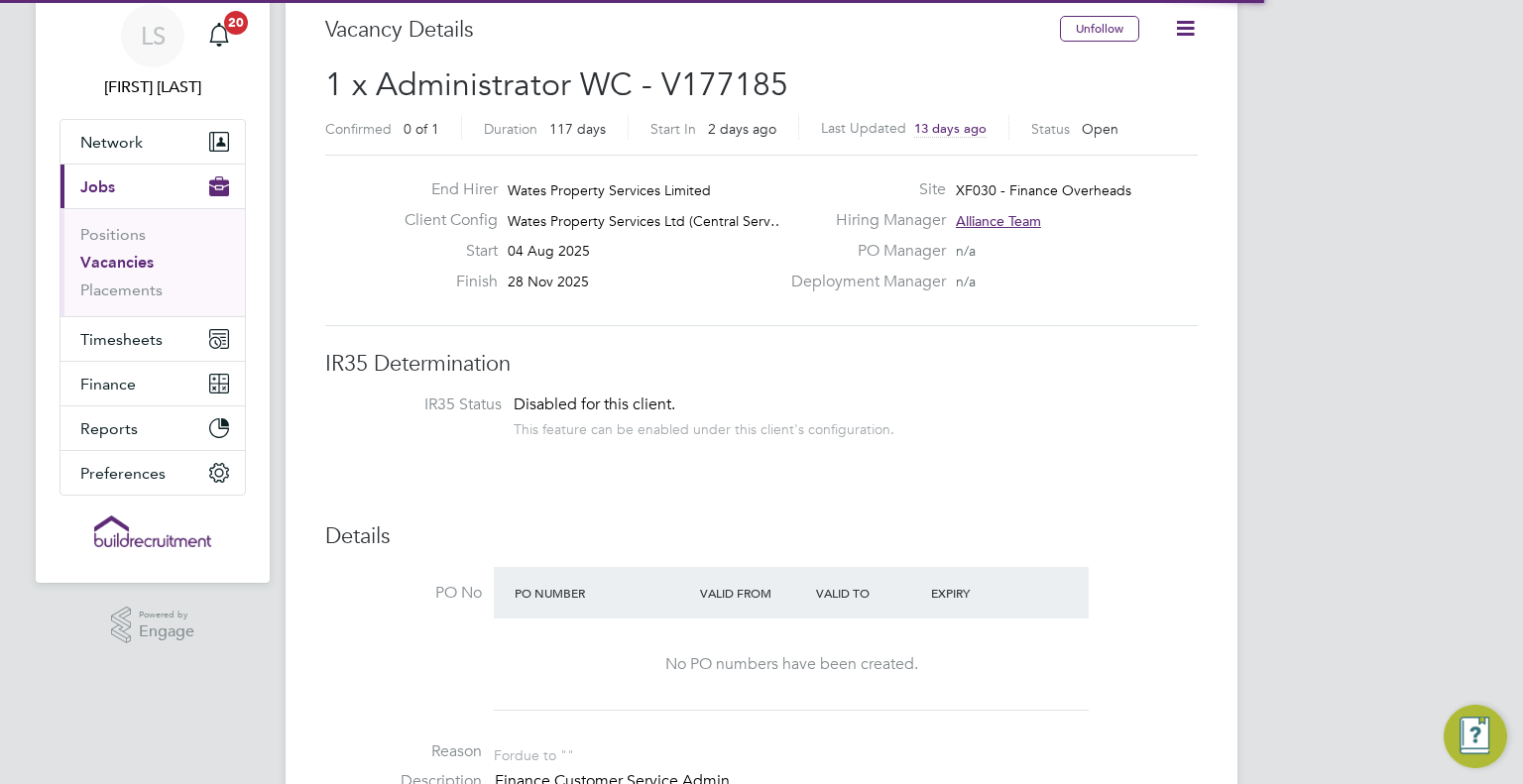 scroll, scrollTop: 496, scrollLeft: 0, axis: vertical 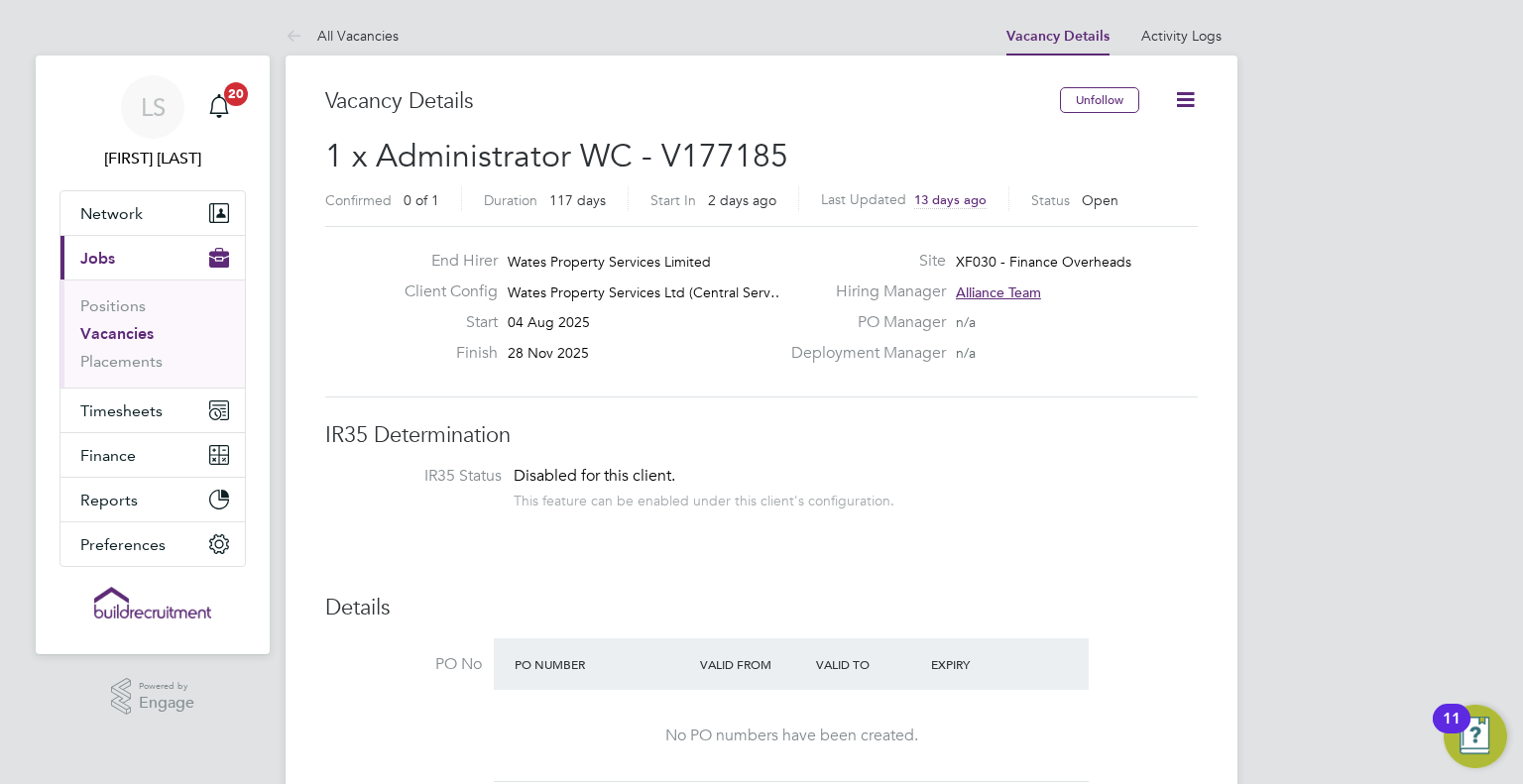 click on "Vacancies" at bounding box center [117, 333] 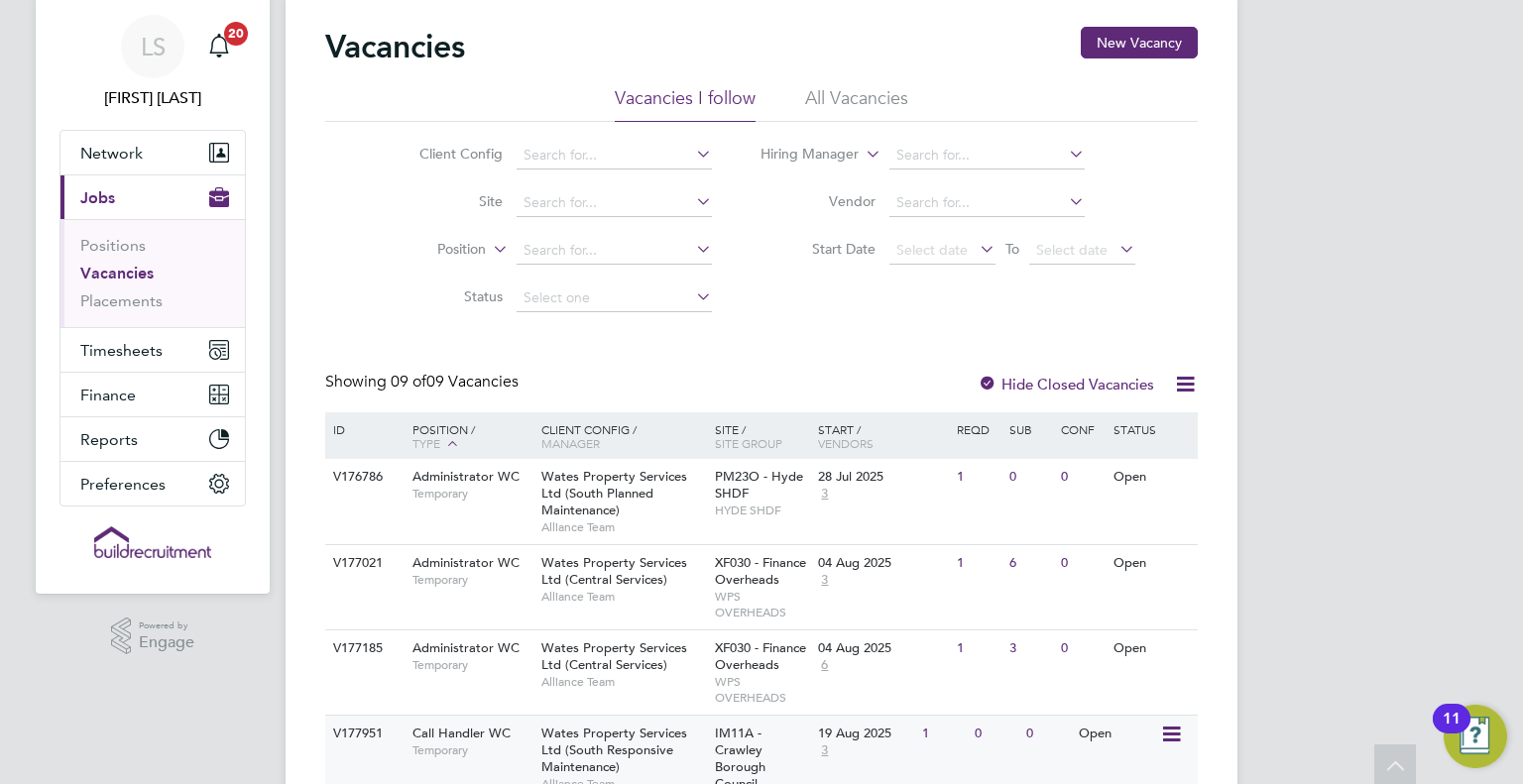 scroll, scrollTop: 0, scrollLeft: 0, axis: both 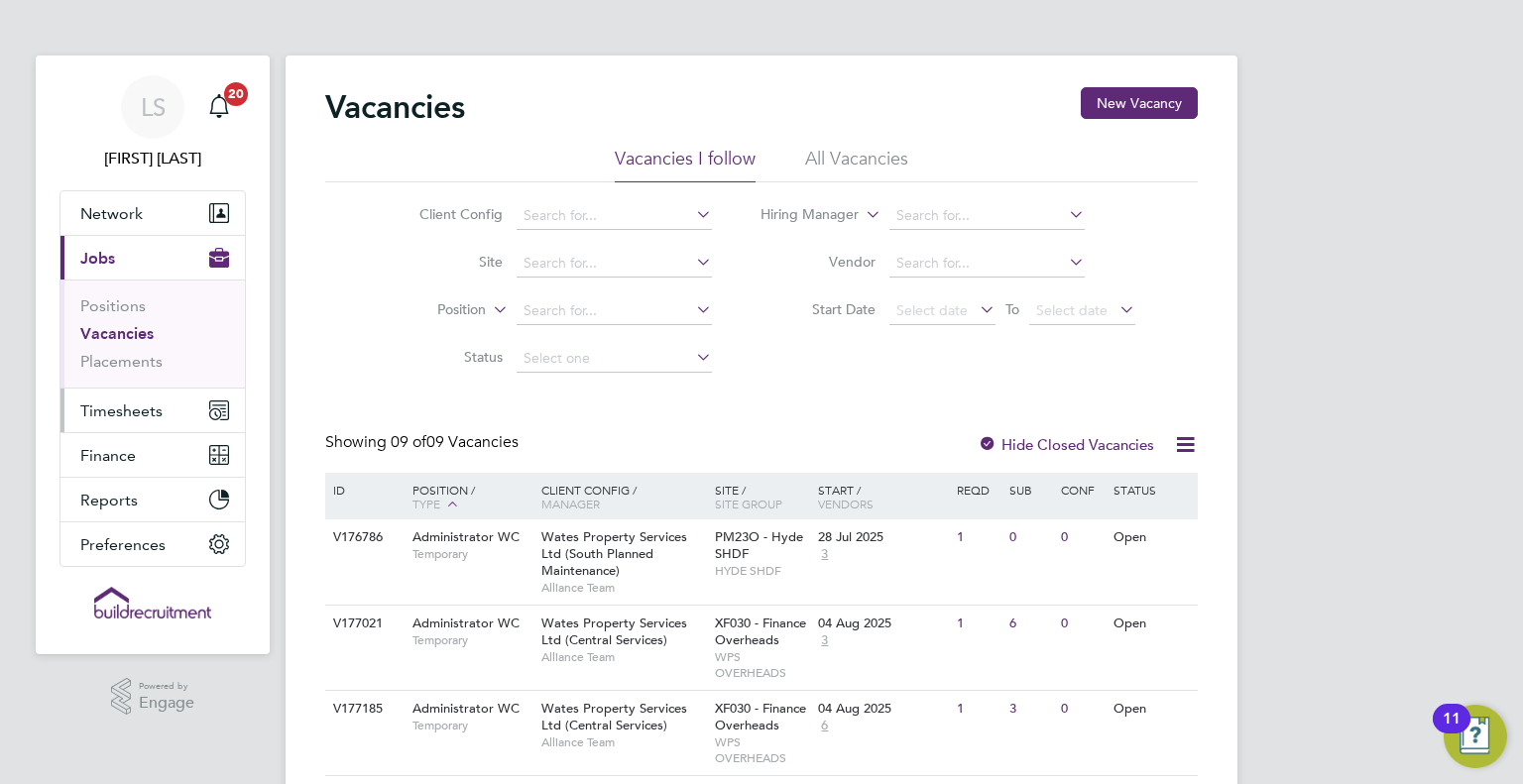 click on "Timesheets" at bounding box center [121, 410] 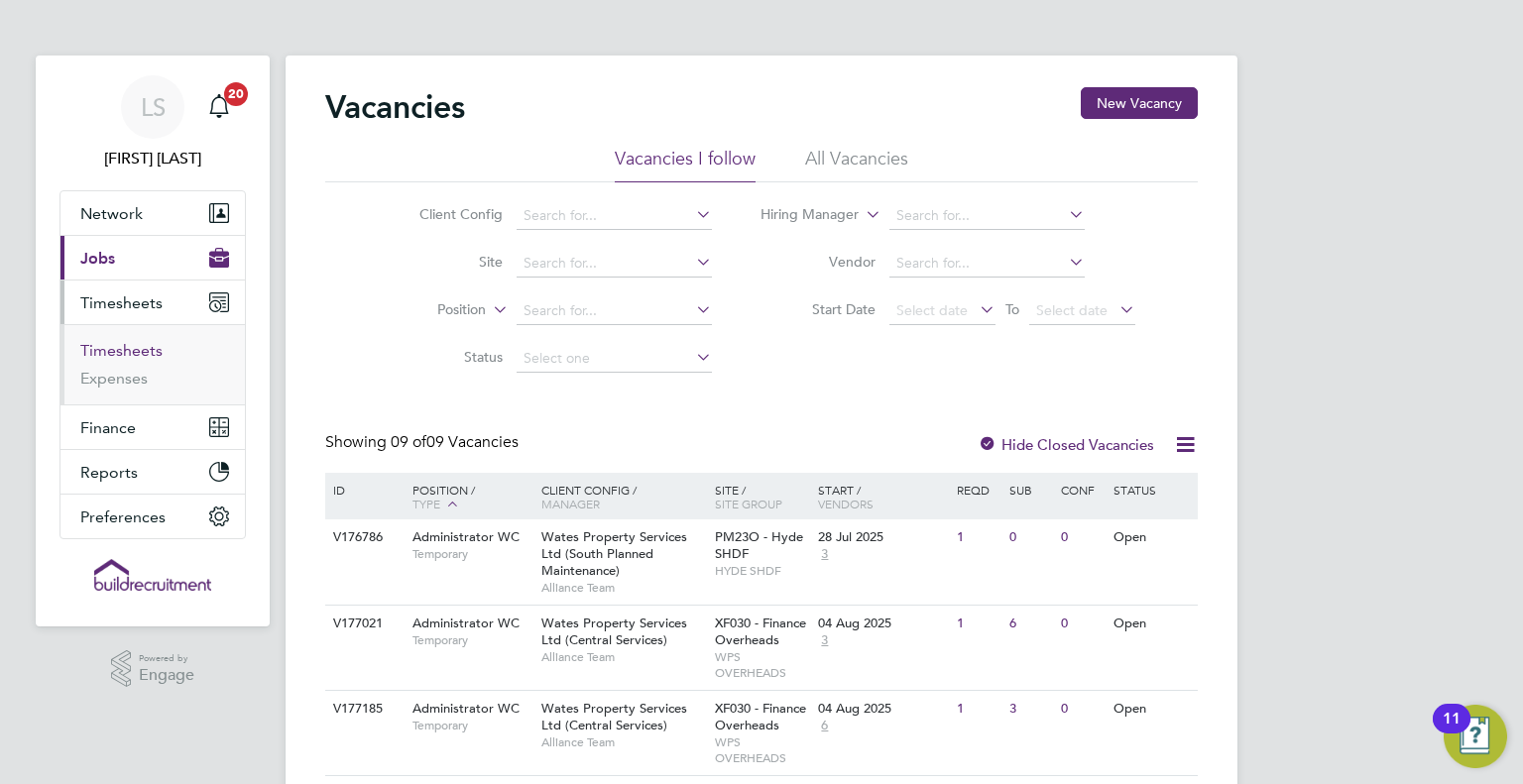click on "Timesheets" at bounding box center [121, 350] 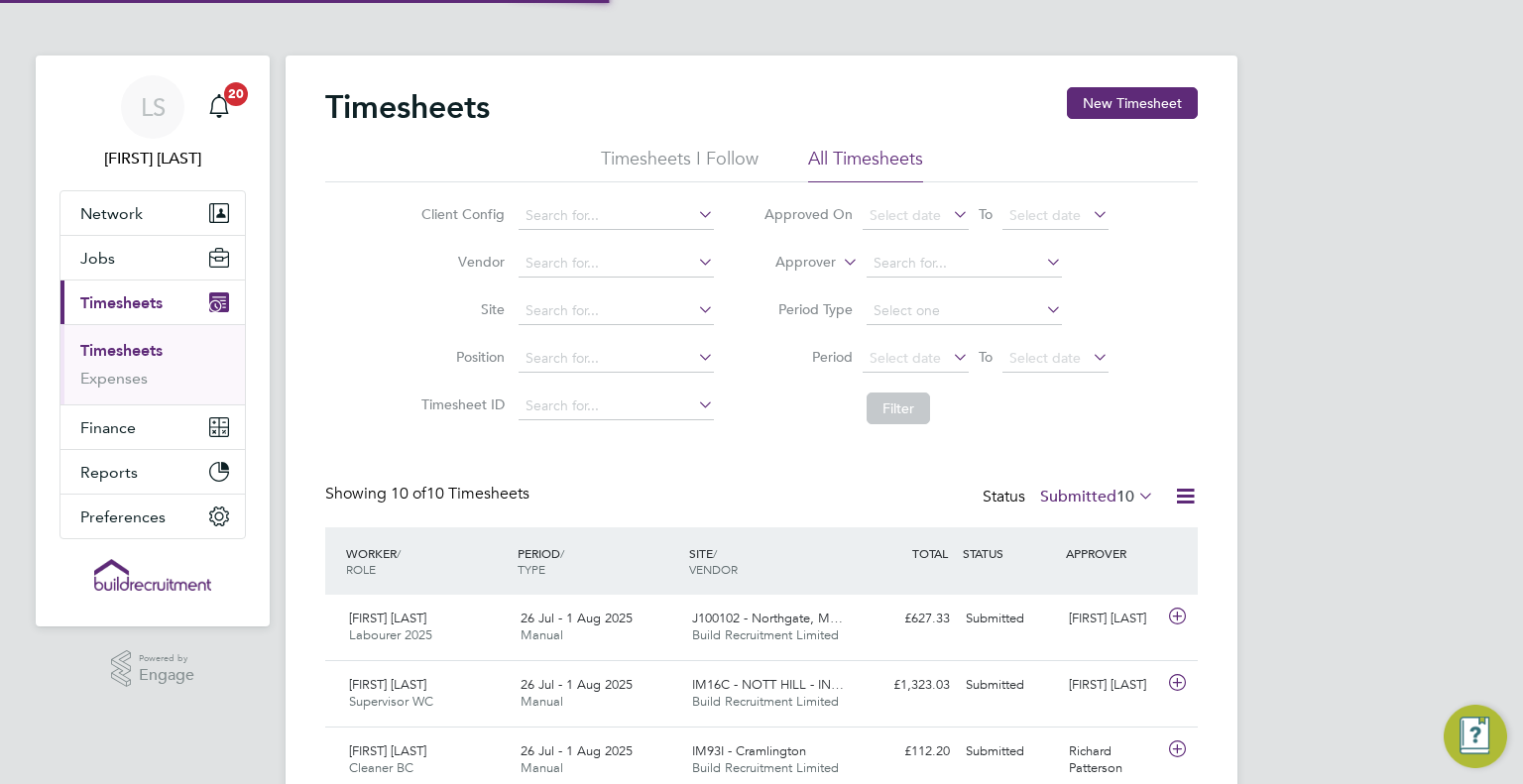 scroll, scrollTop: 9, scrollLeft: 10, axis: both 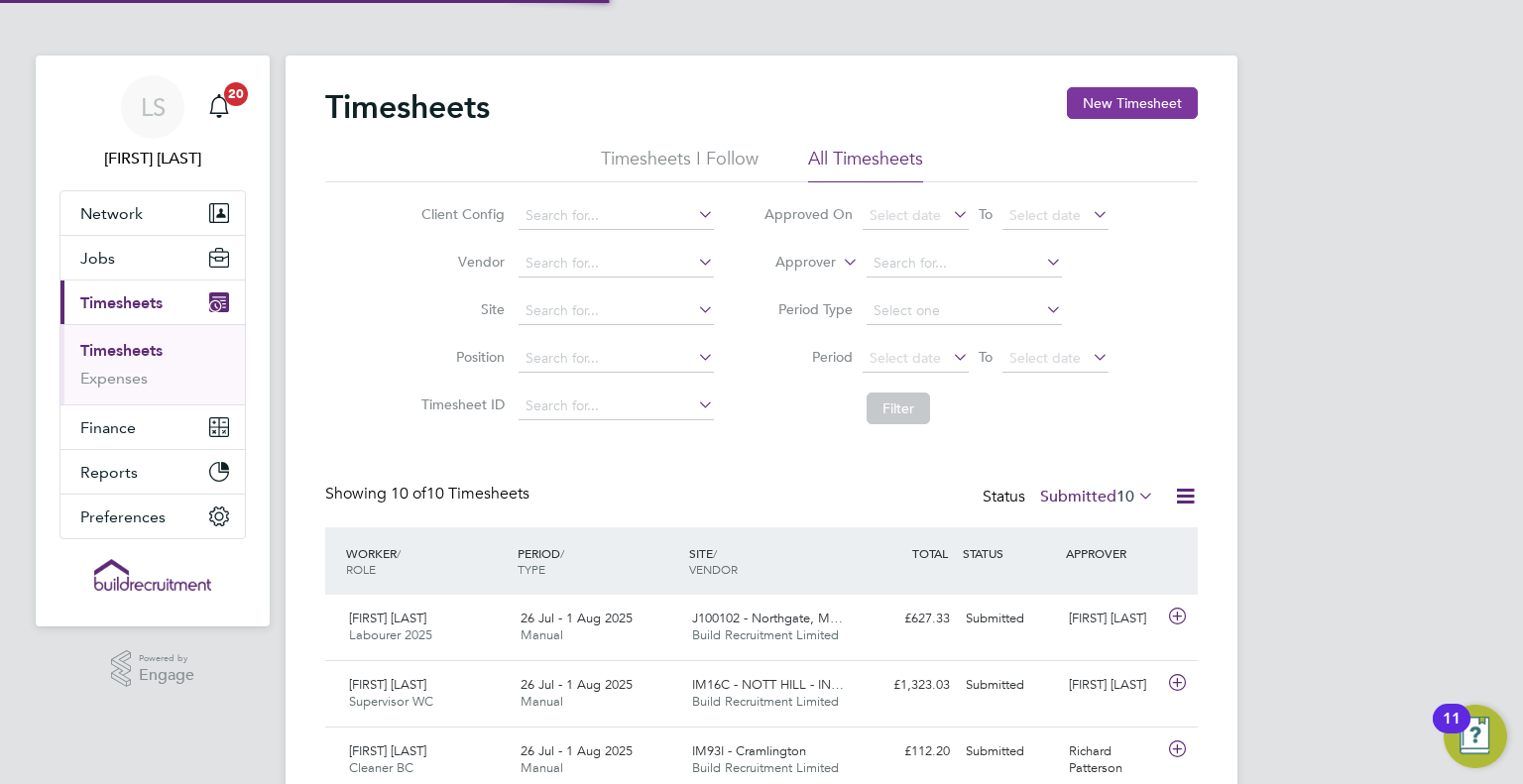 click on "New Timesheet" 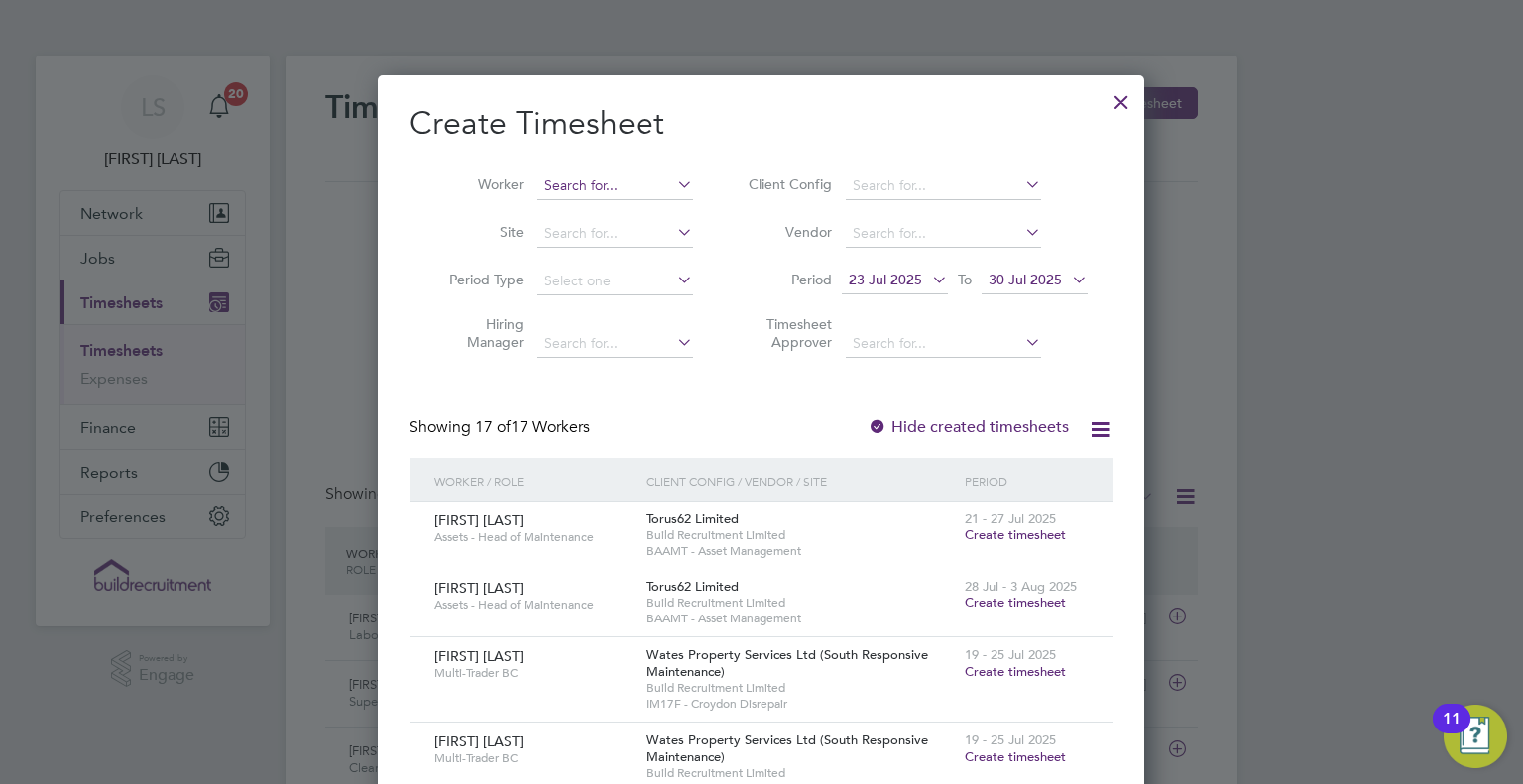 click at bounding box center (615, 186) 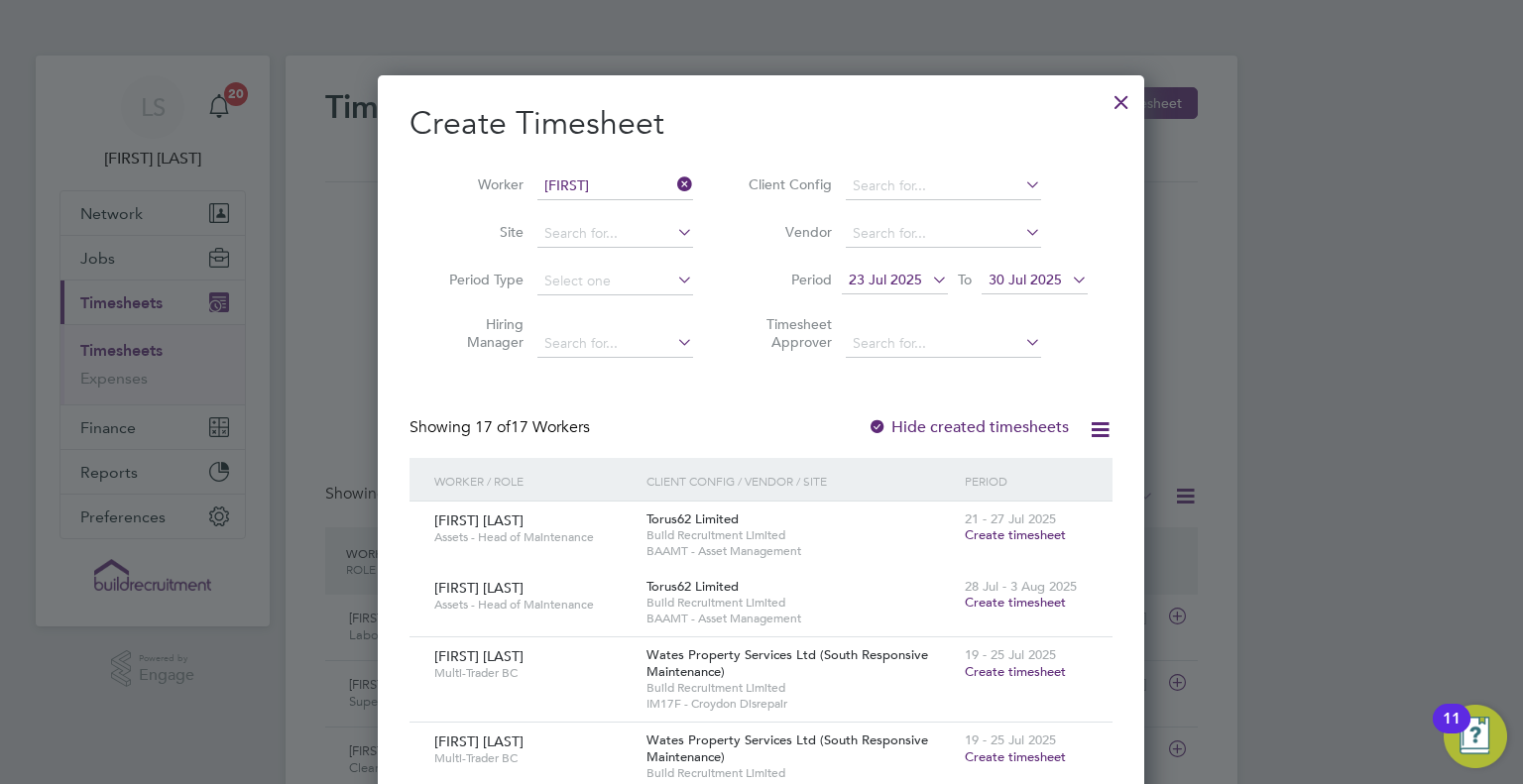 click on "Sabina  Akhtar" 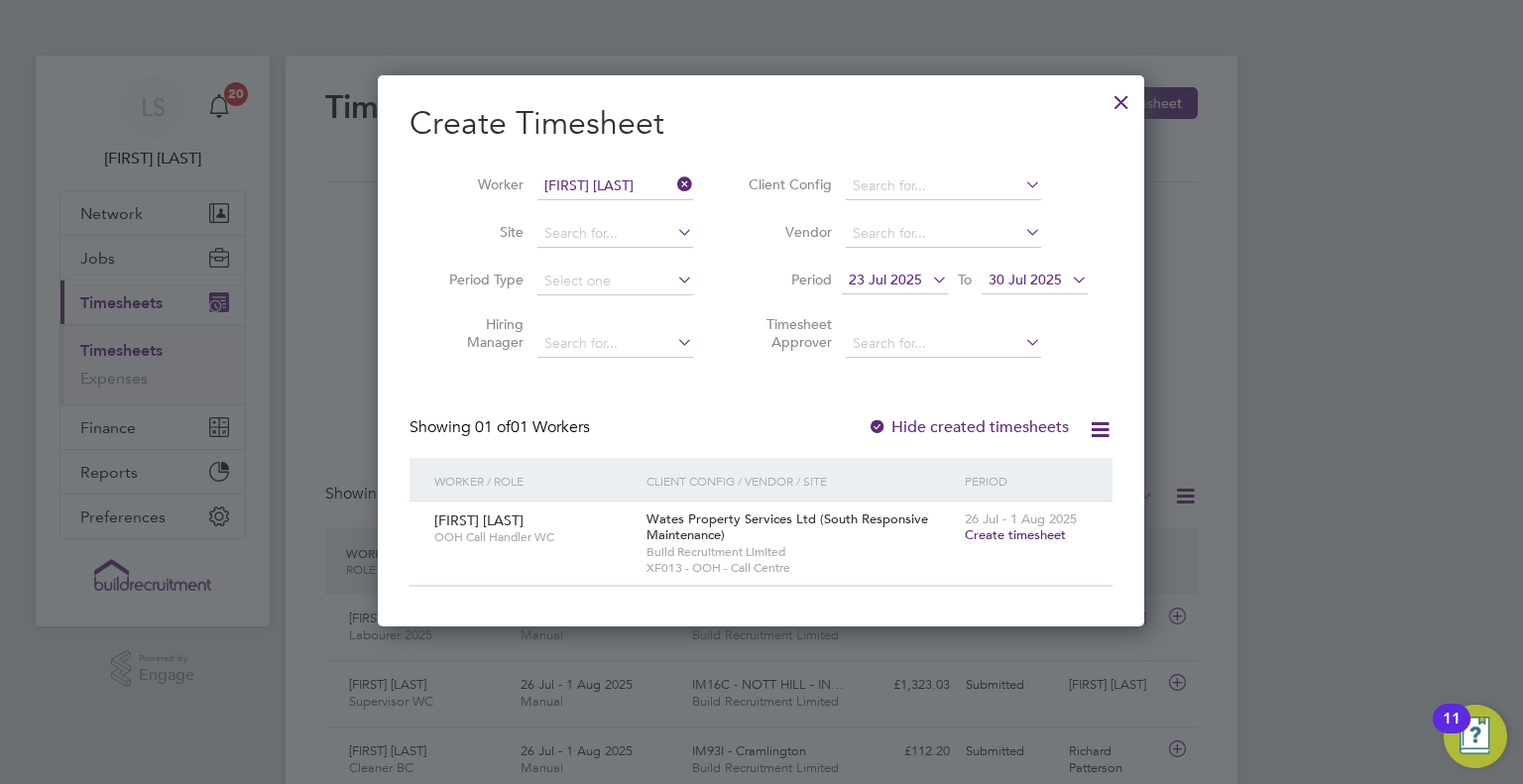 click on "Create timesheet" at bounding box center [1015, 534] 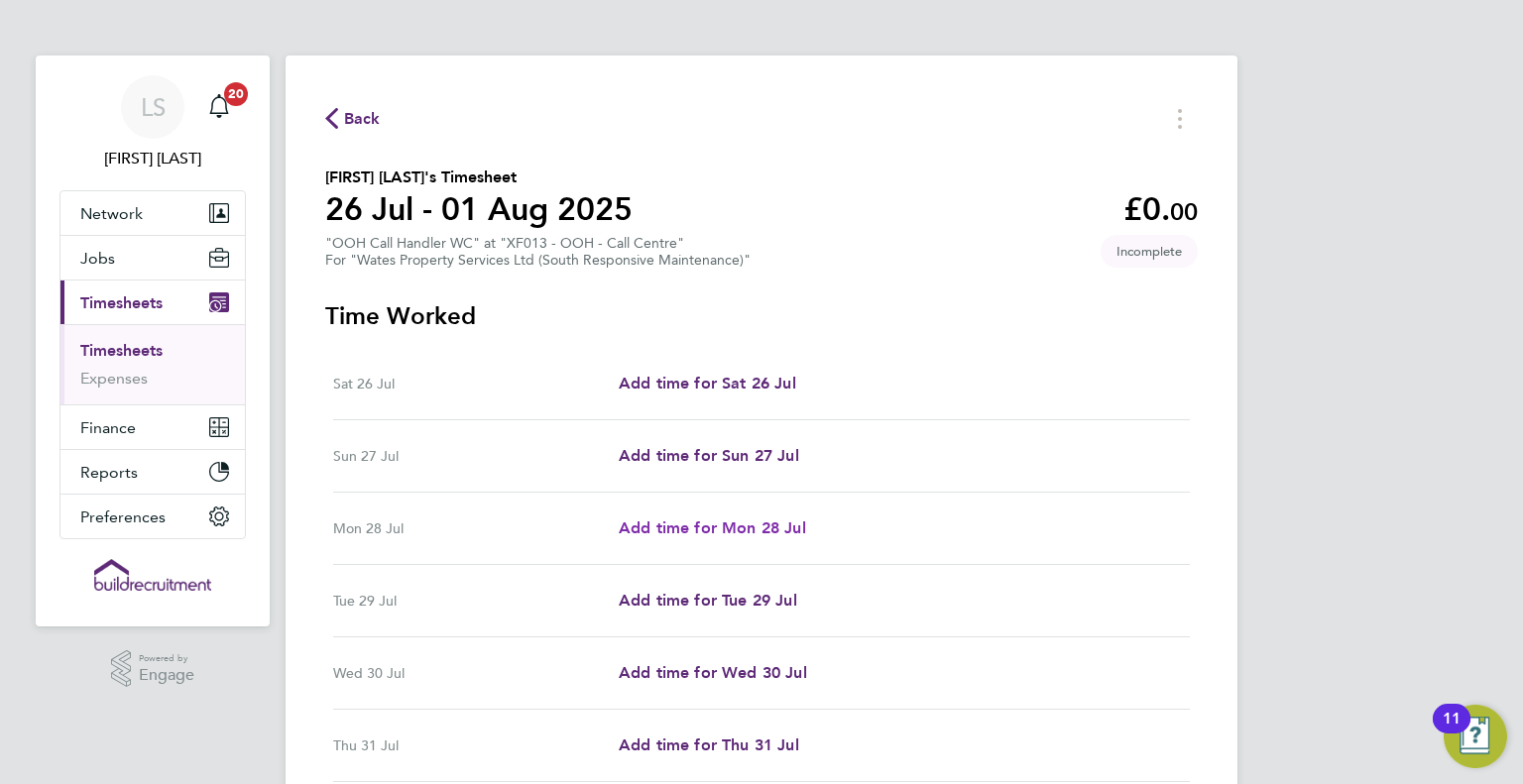 click on "Add time for Mon 28 Jul" at bounding box center (712, 527) 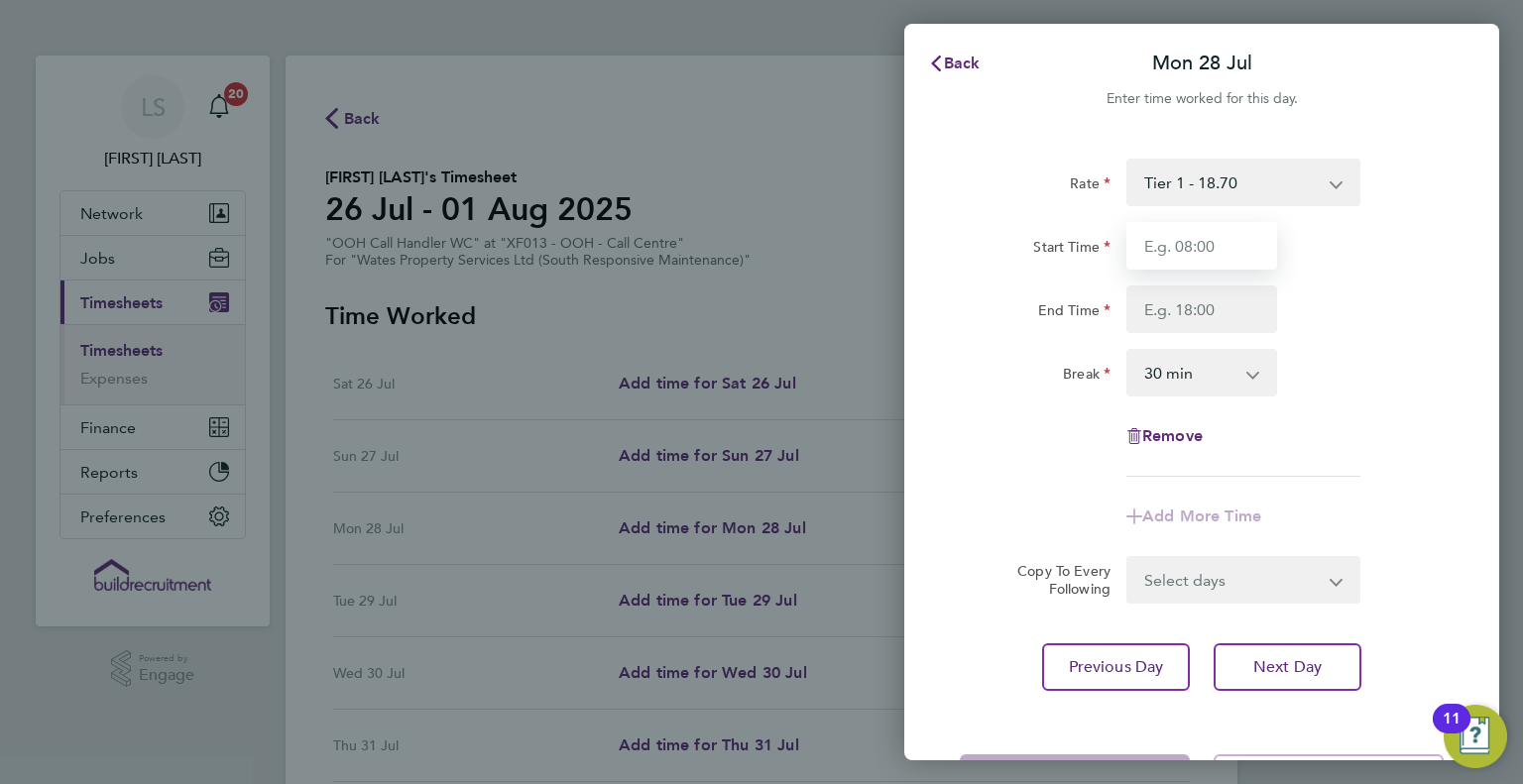 click on "Start Time" at bounding box center [1202, 246] 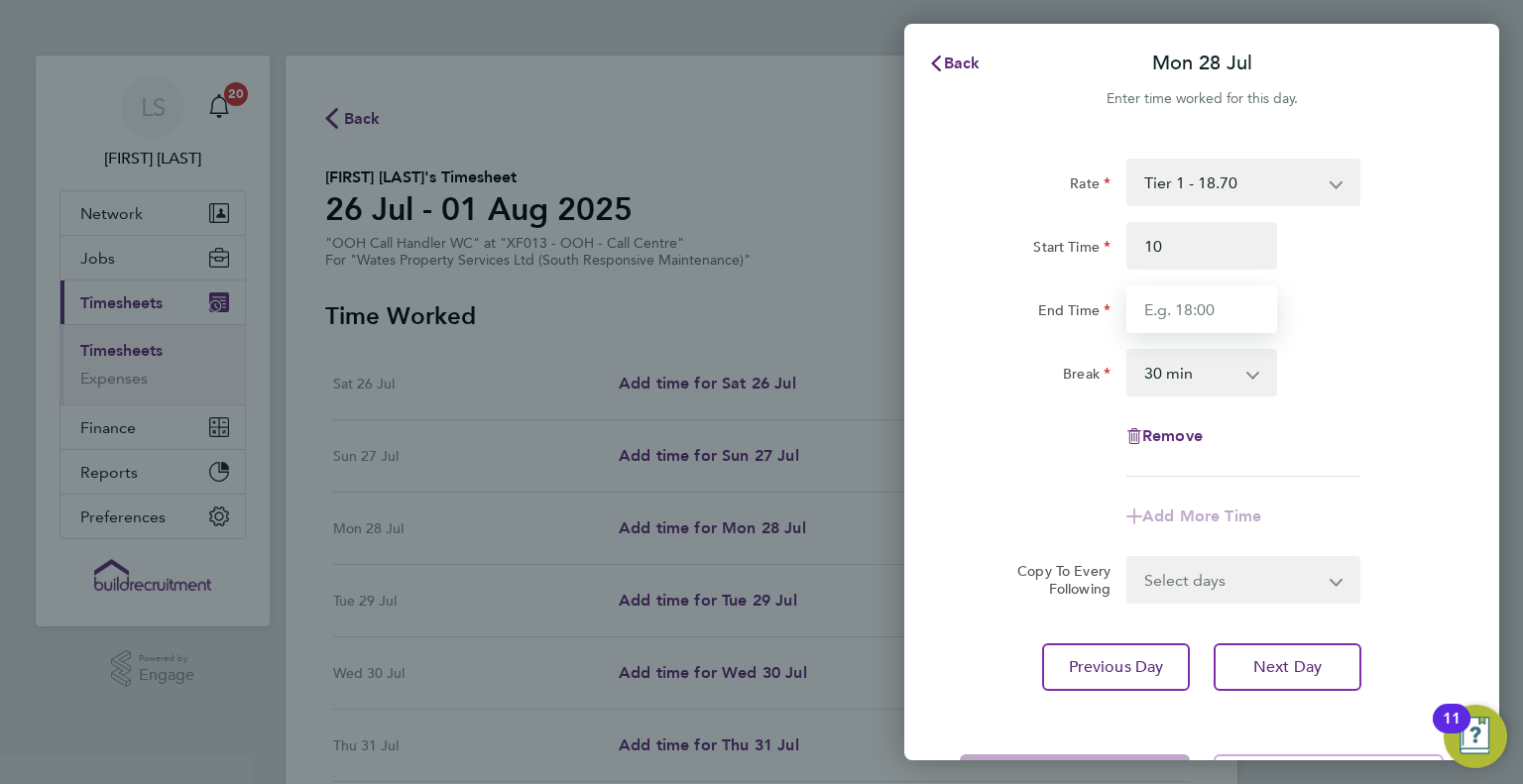type on "10:00" 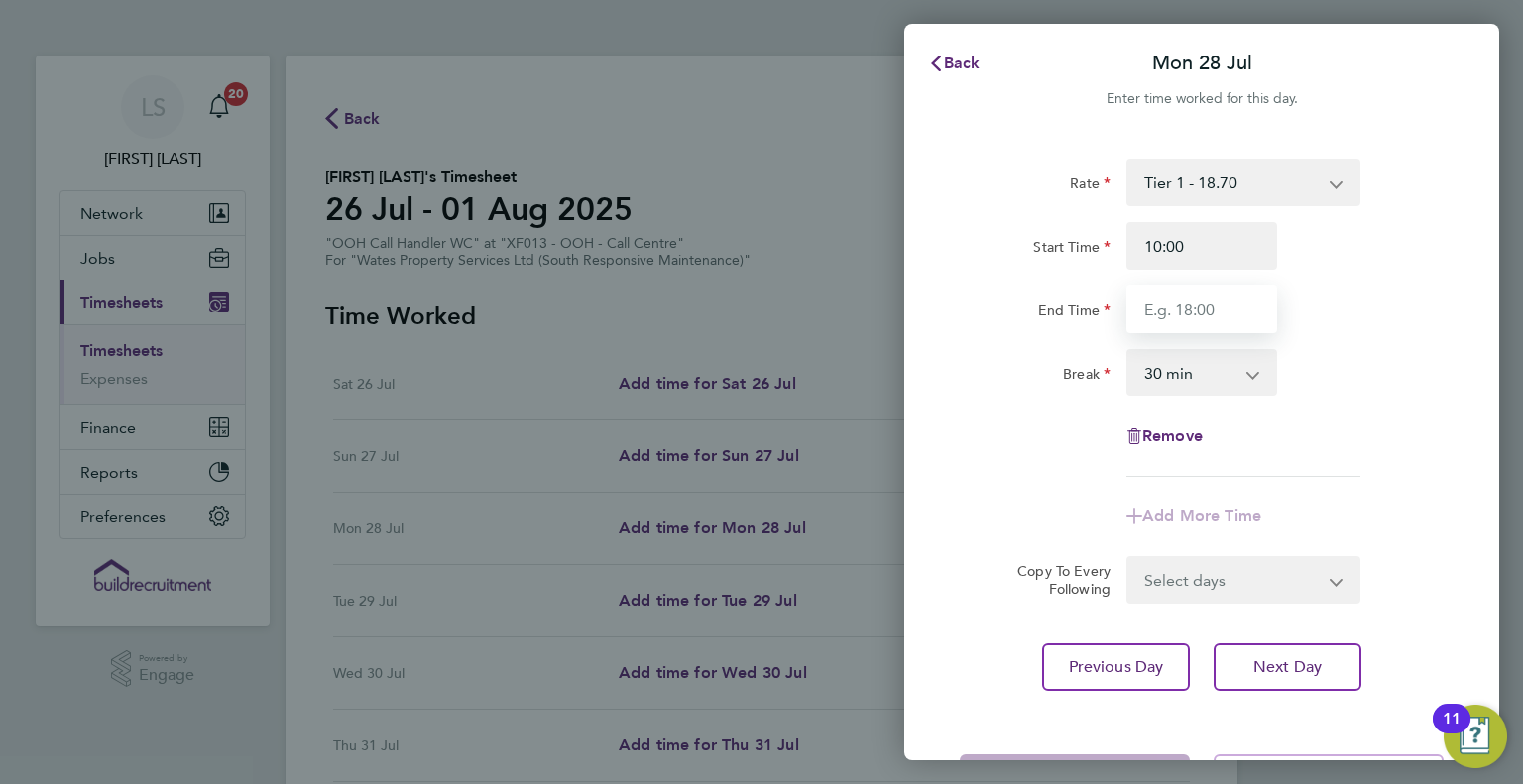 click on "End Time" at bounding box center [1202, 309] 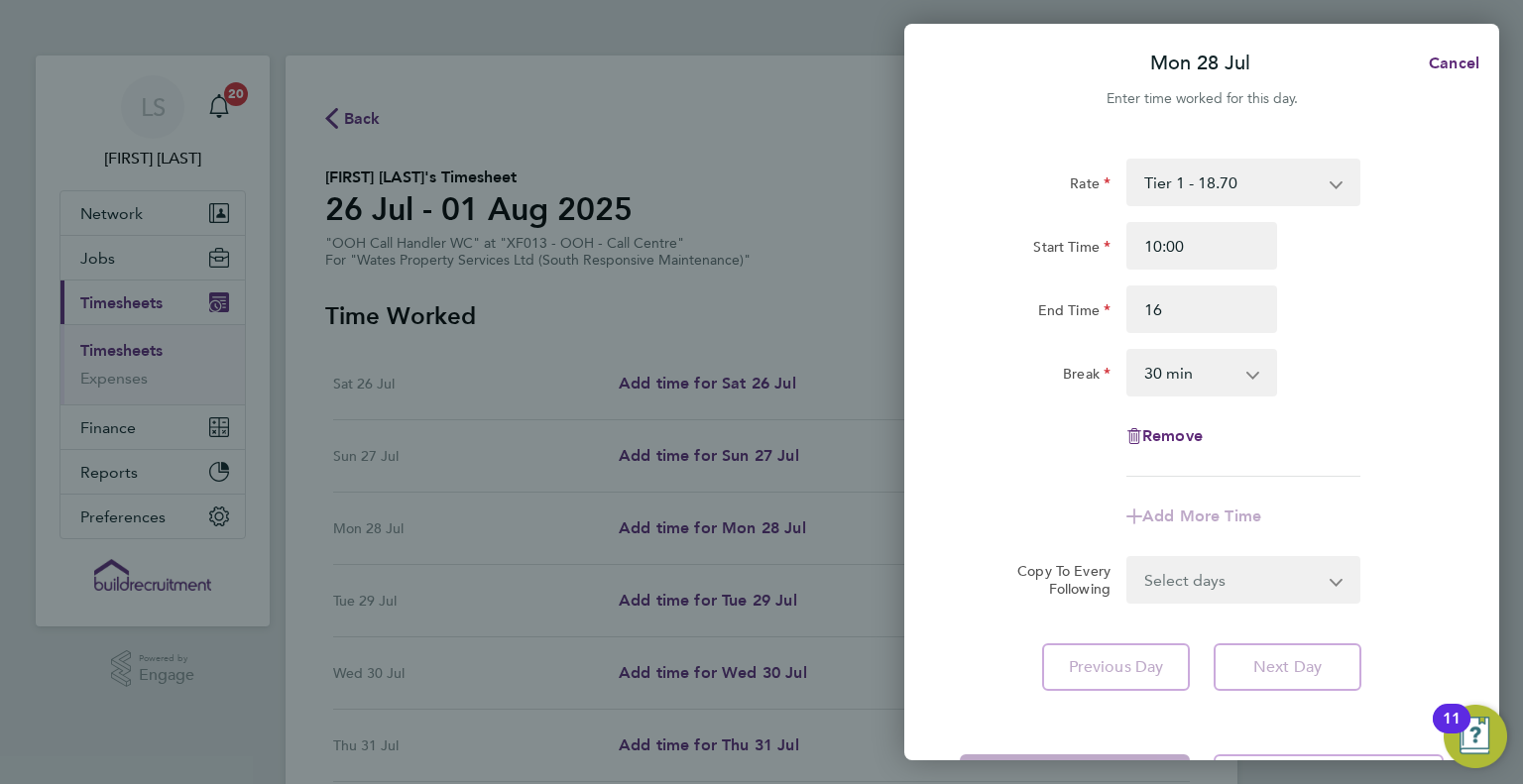 type on "16:00" 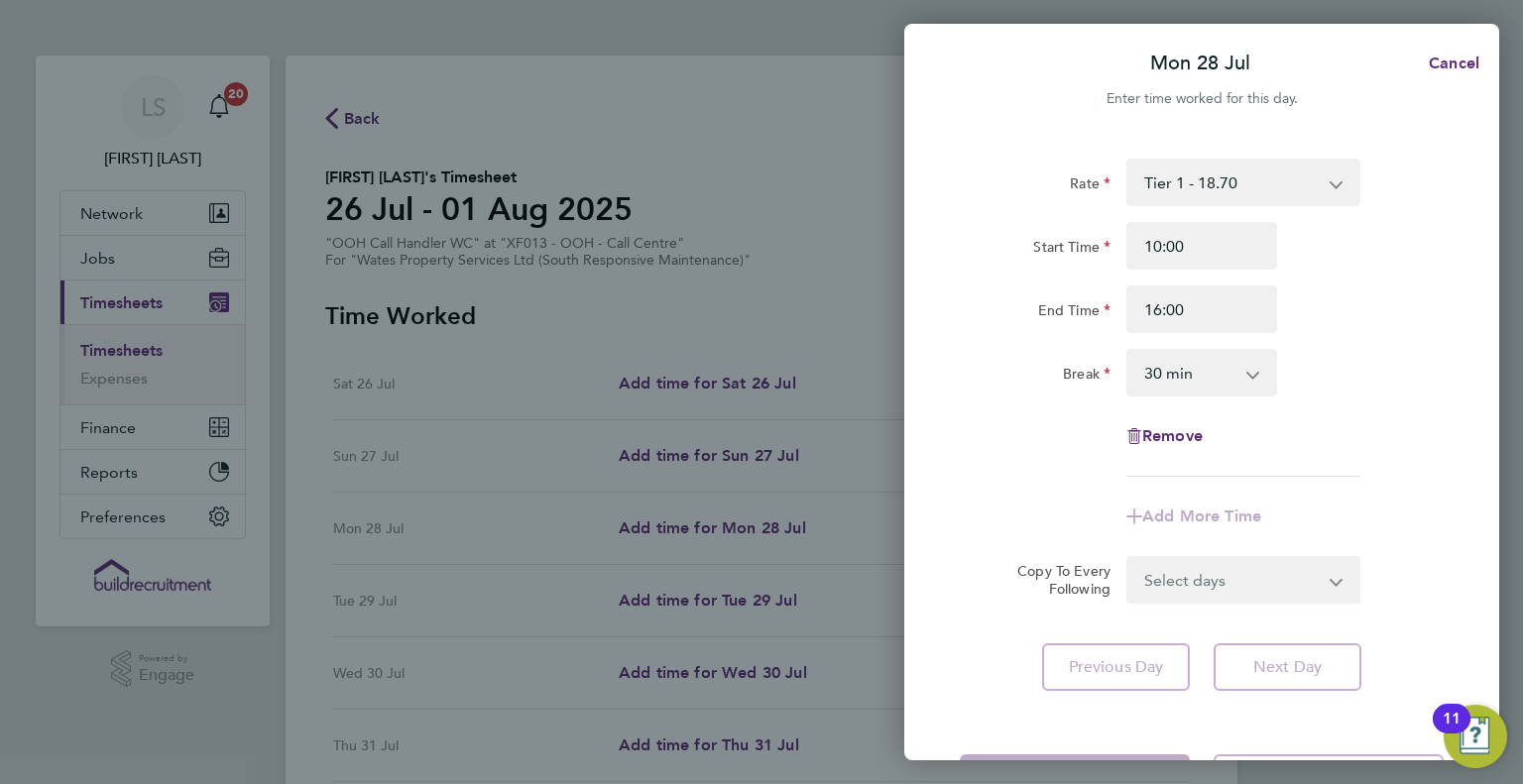 click on "0 min   15 min   30 min   45 min   60 min   75 min   90 min" at bounding box center [1190, 373] 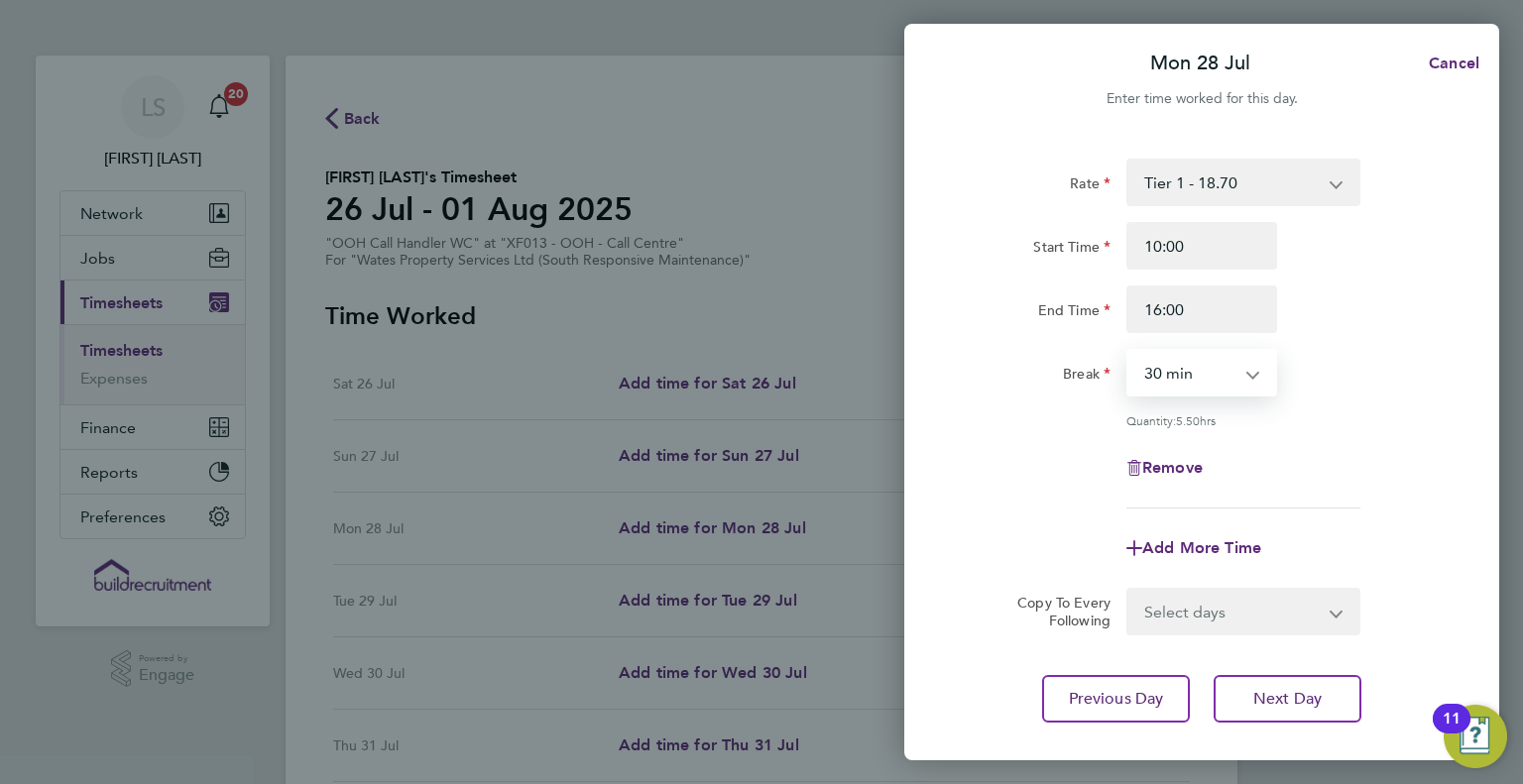 select on "0" 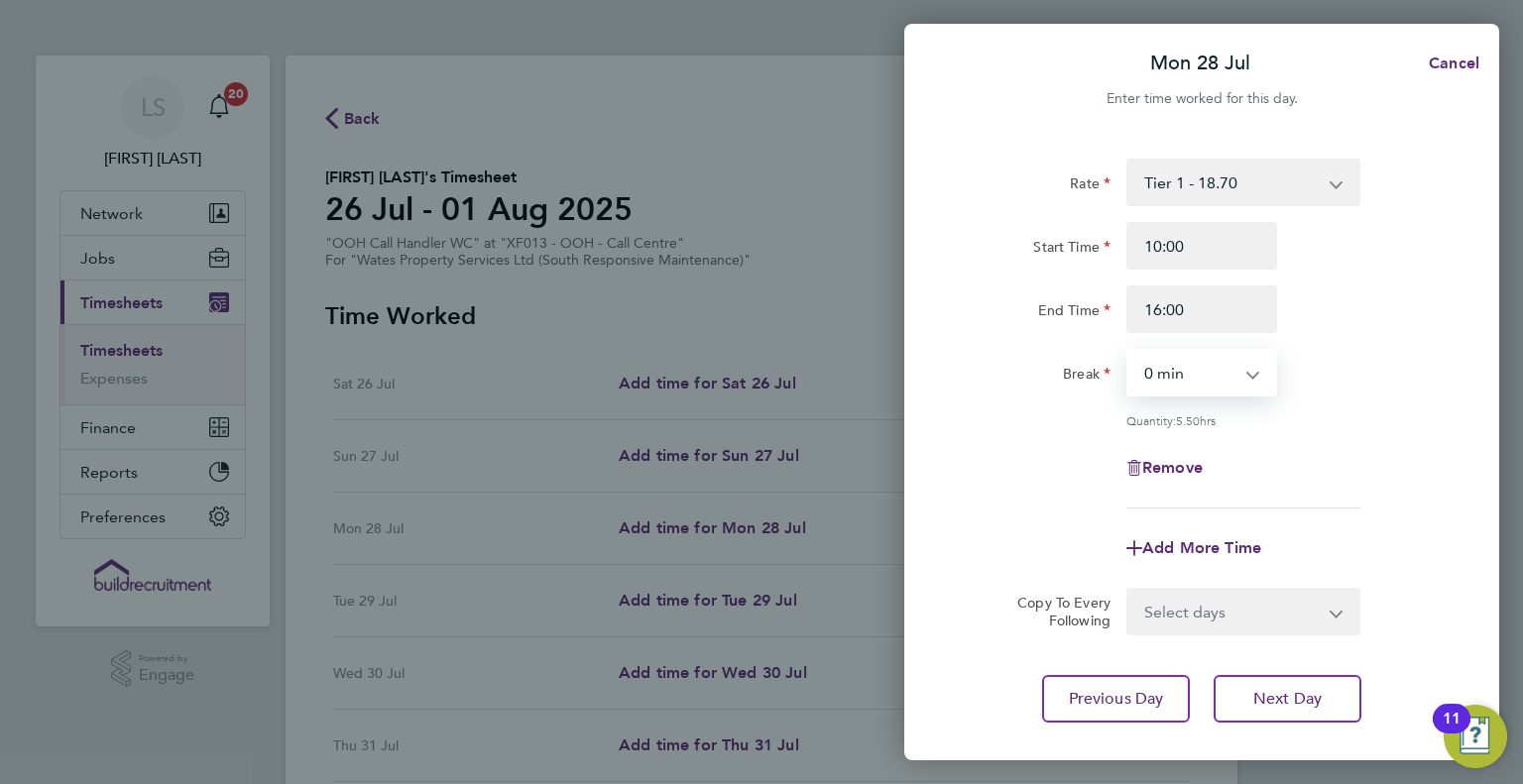 click on "0 min   15 min   30 min   45 min   60 min   75 min   90 min" at bounding box center (1190, 373) 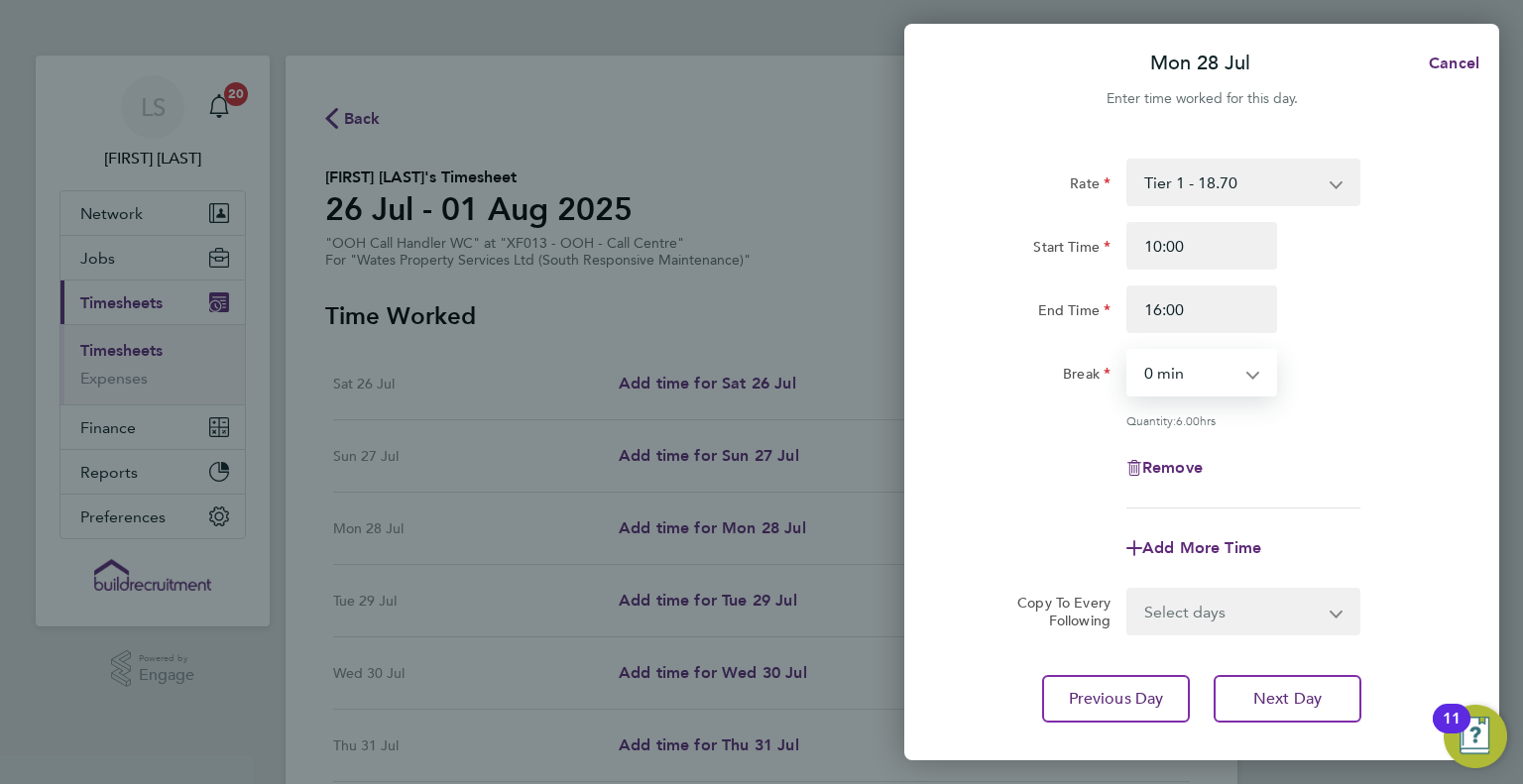 click on "Remove" 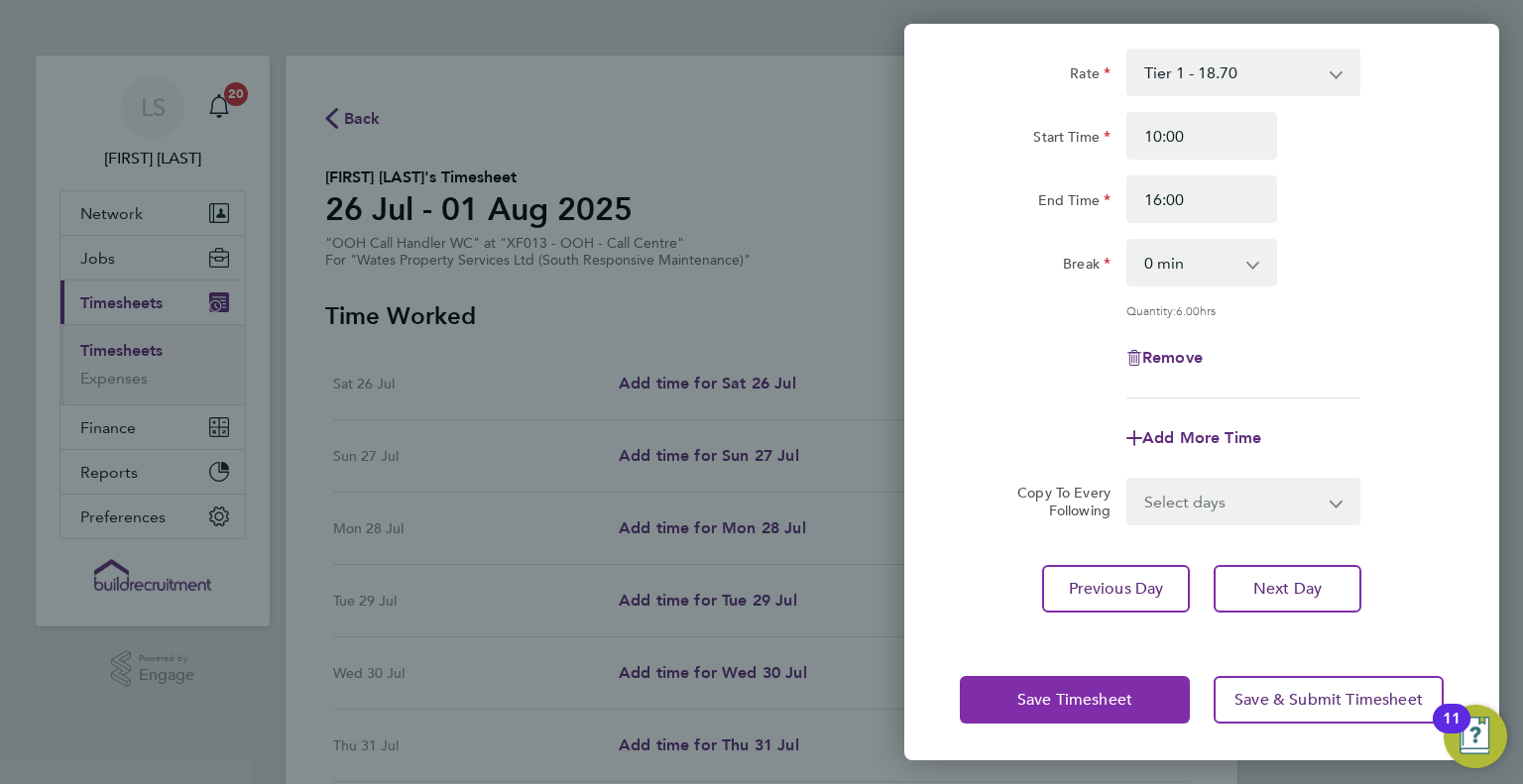 click on "Save Timesheet" 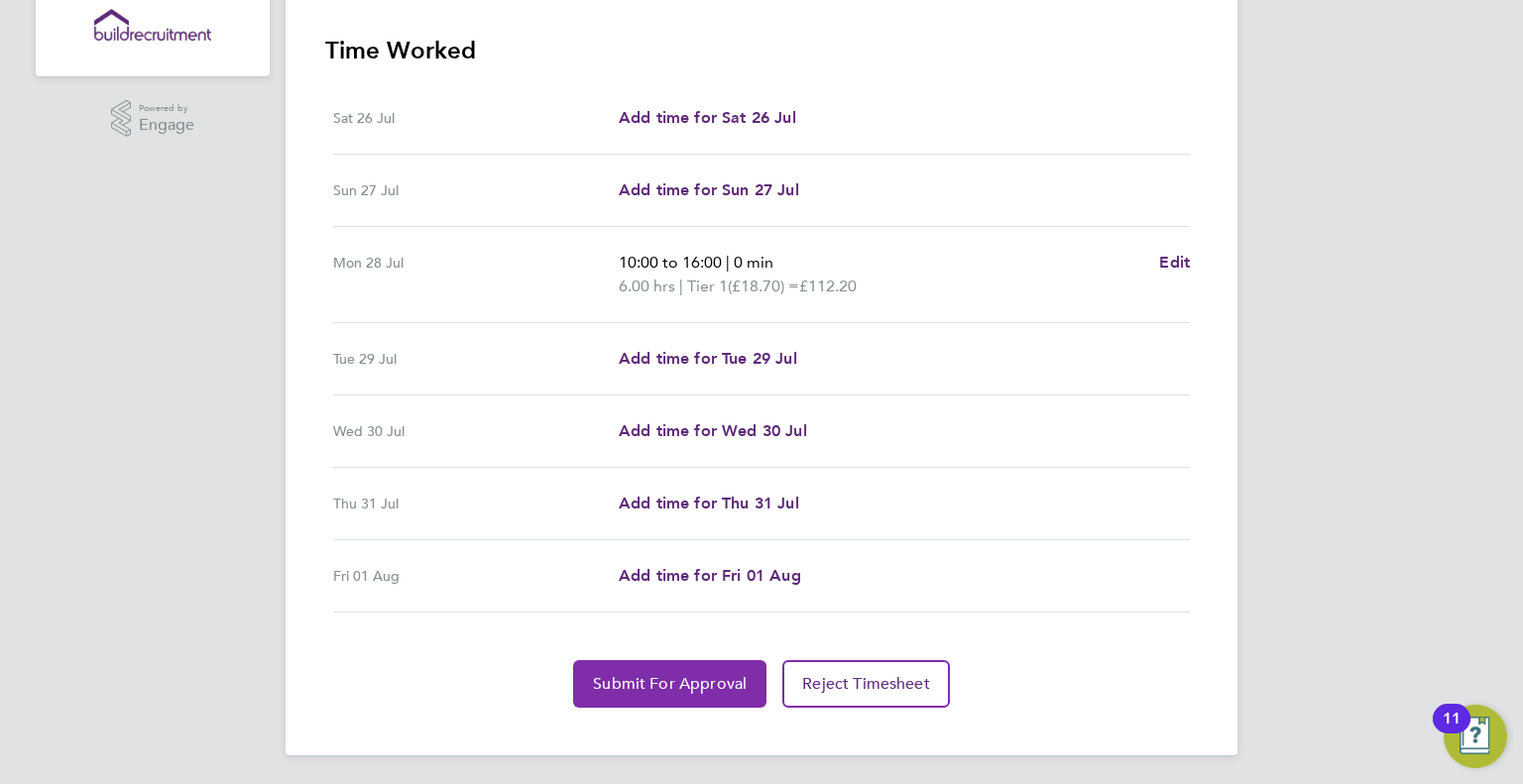 click on "Submit For Approval" 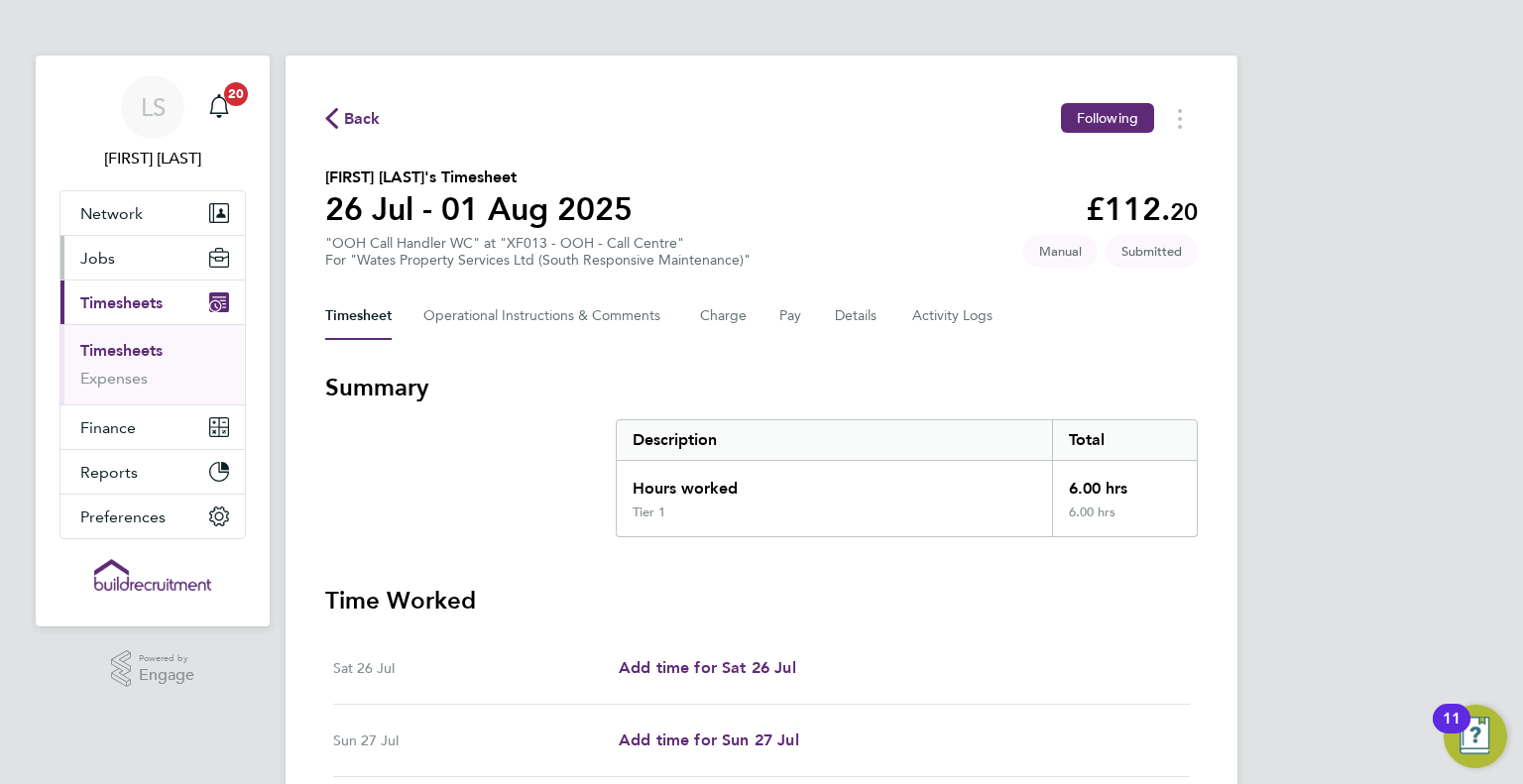 click on "Jobs" at bounding box center [153, 258] 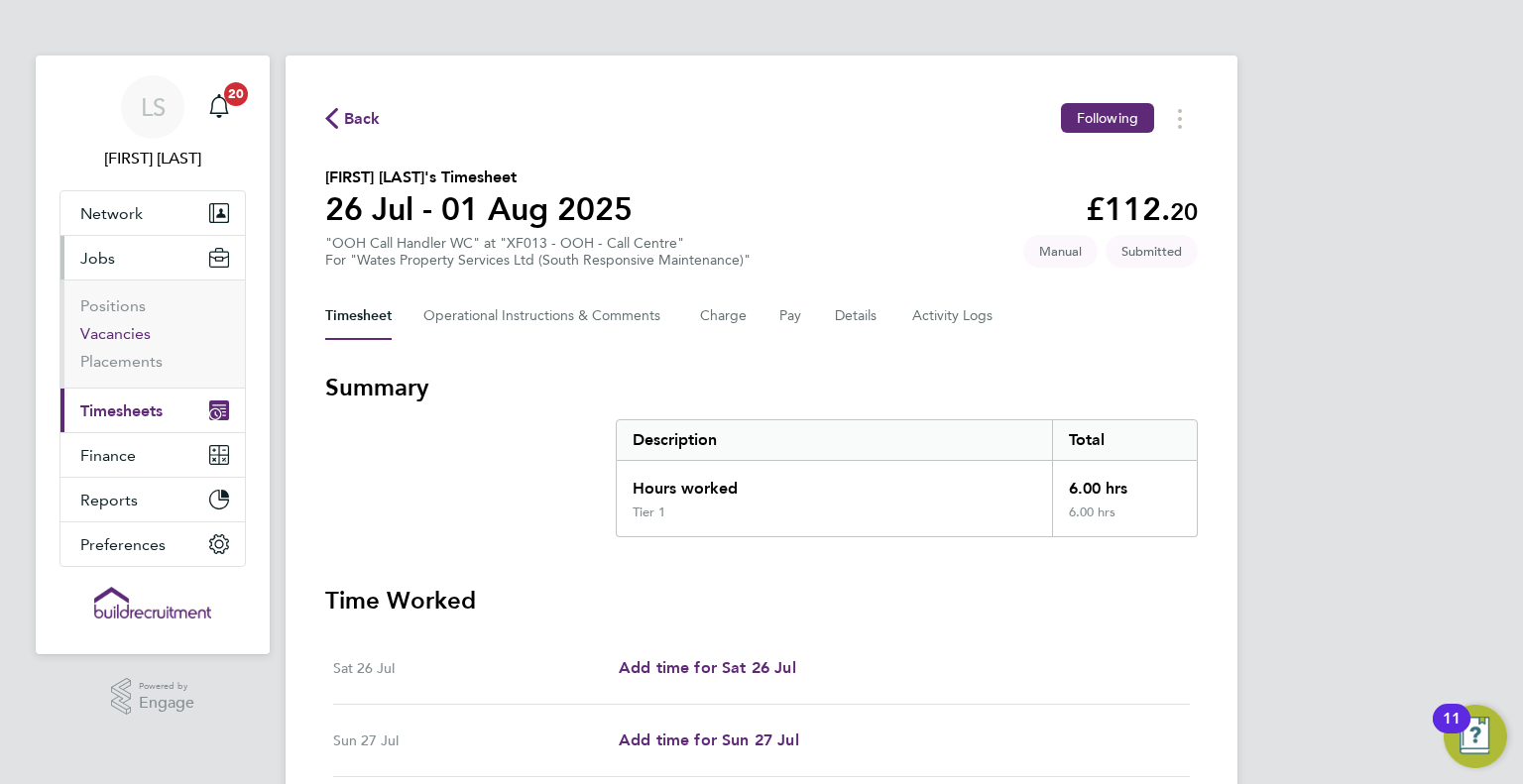 click on "Vacancies" at bounding box center [115, 333] 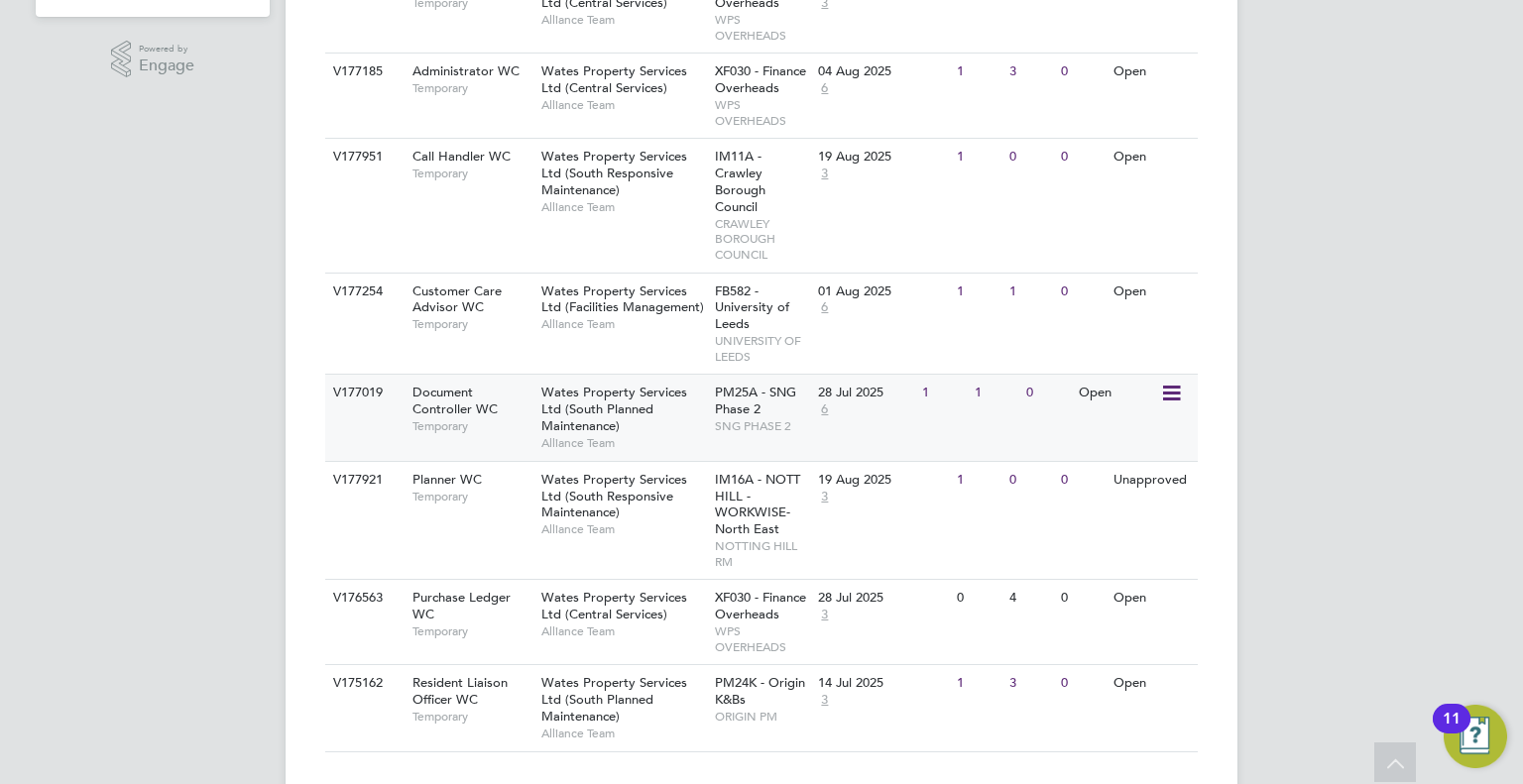scroll, scrollTop: 674, scrollLeft: 0, axis: vertical 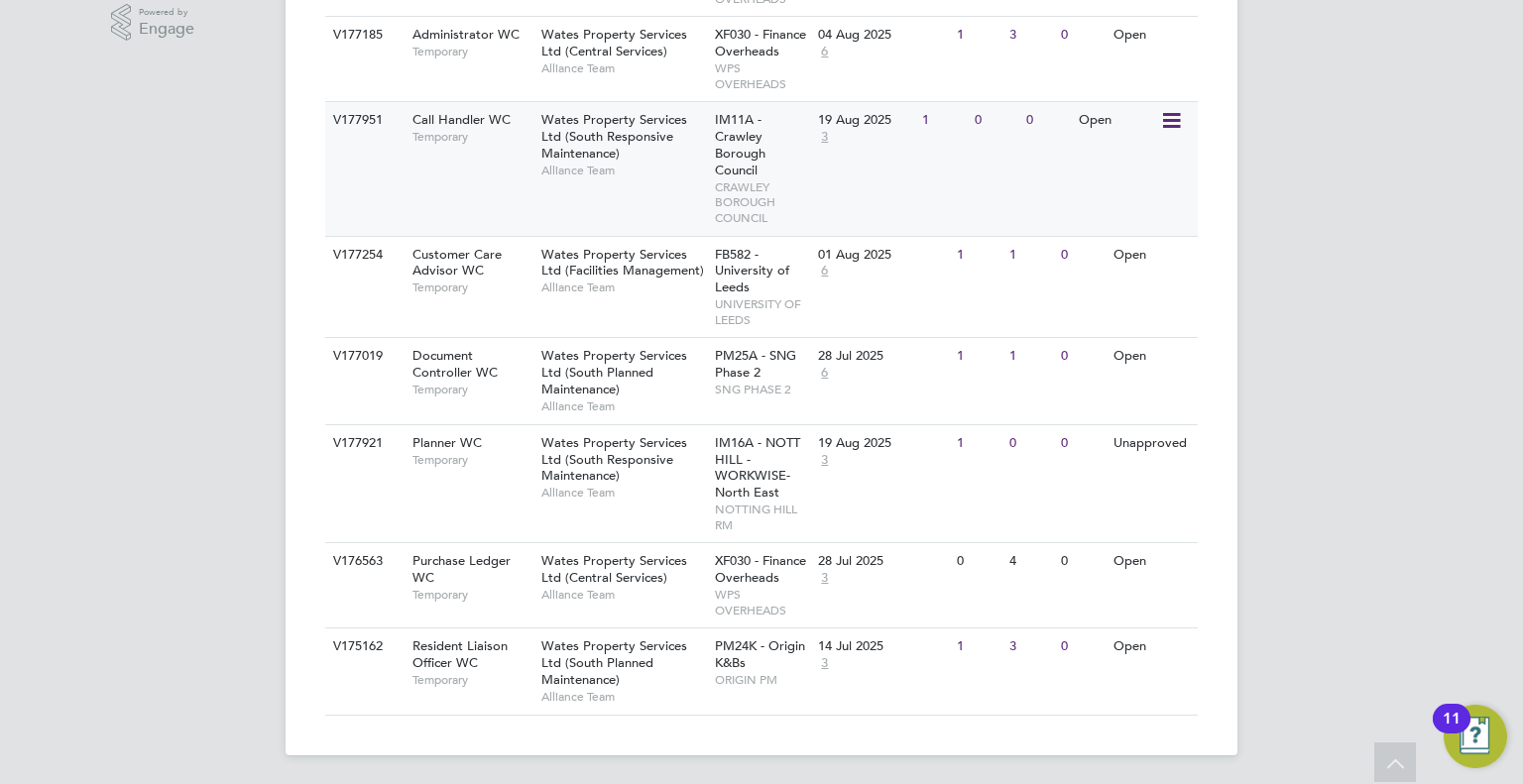 click on "Temporary" 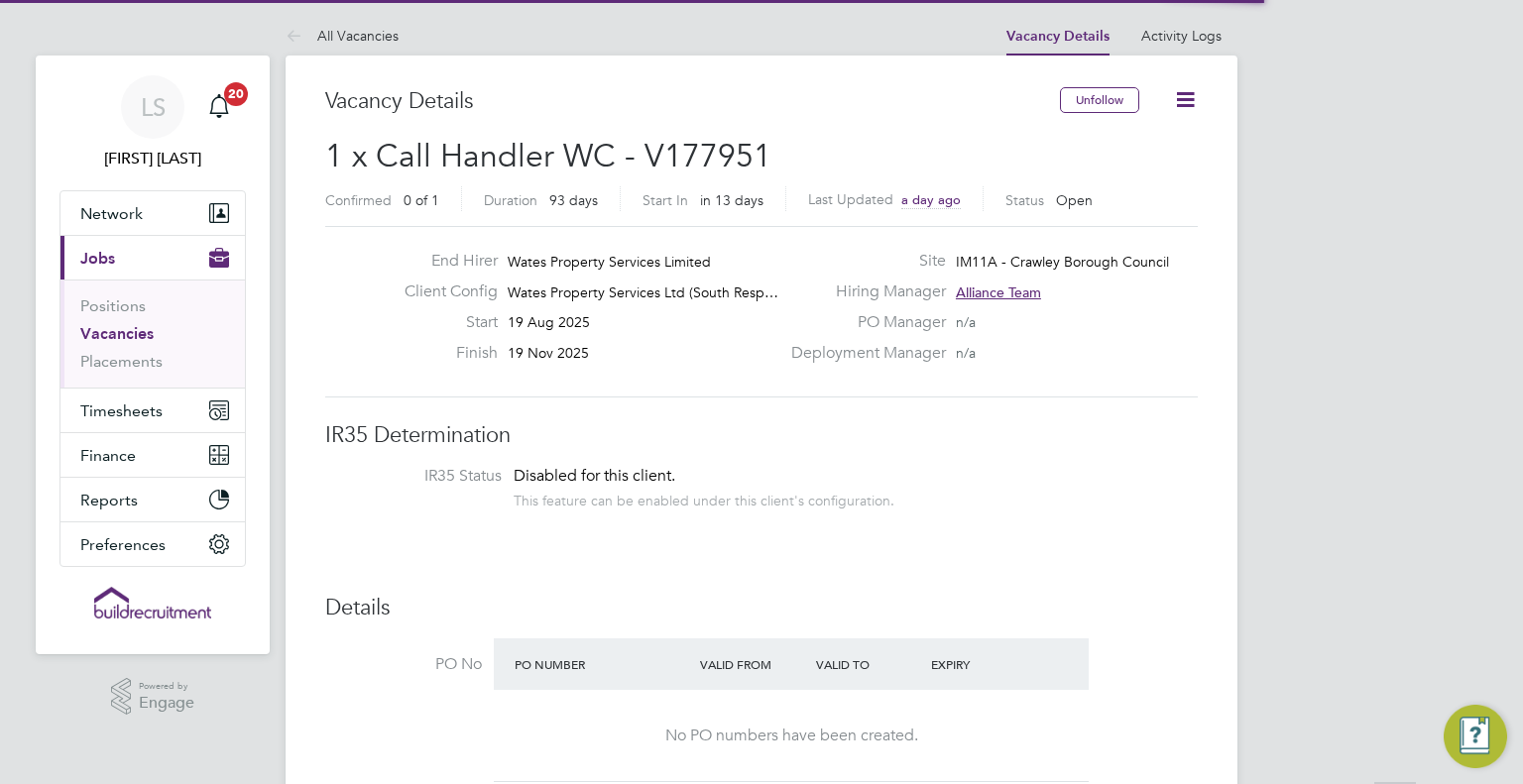 scroll, scrollTop: 434, scrollLeft: 0, axis: vertical 